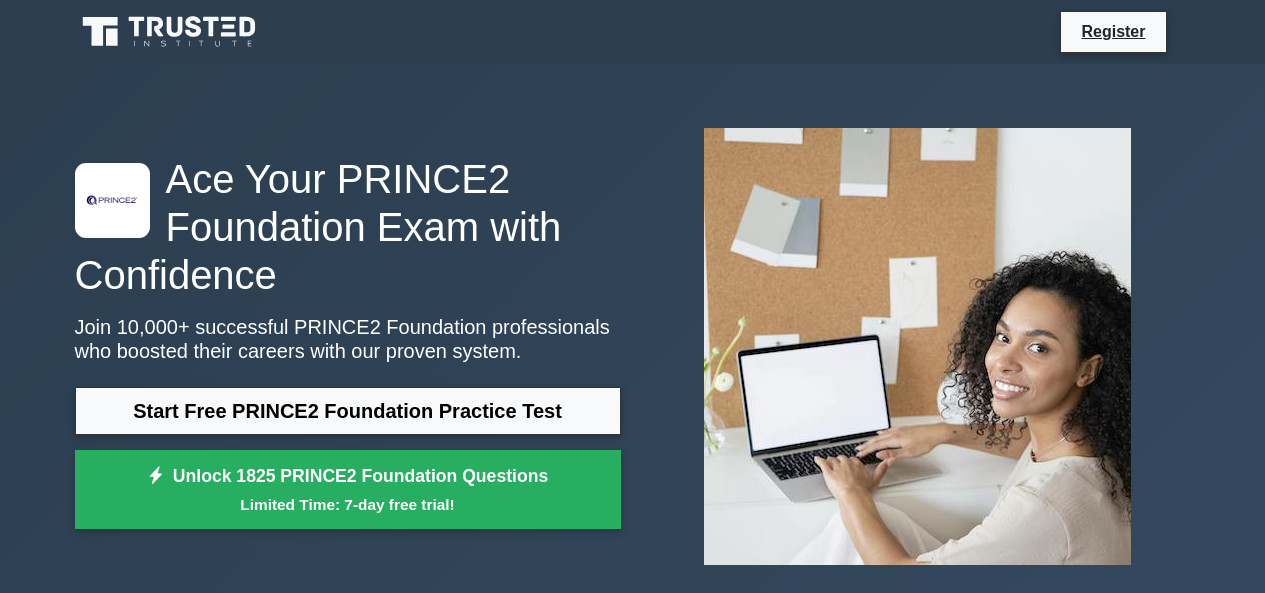scroll, scrollTop: 0, scrollLeft: 0, axis: both 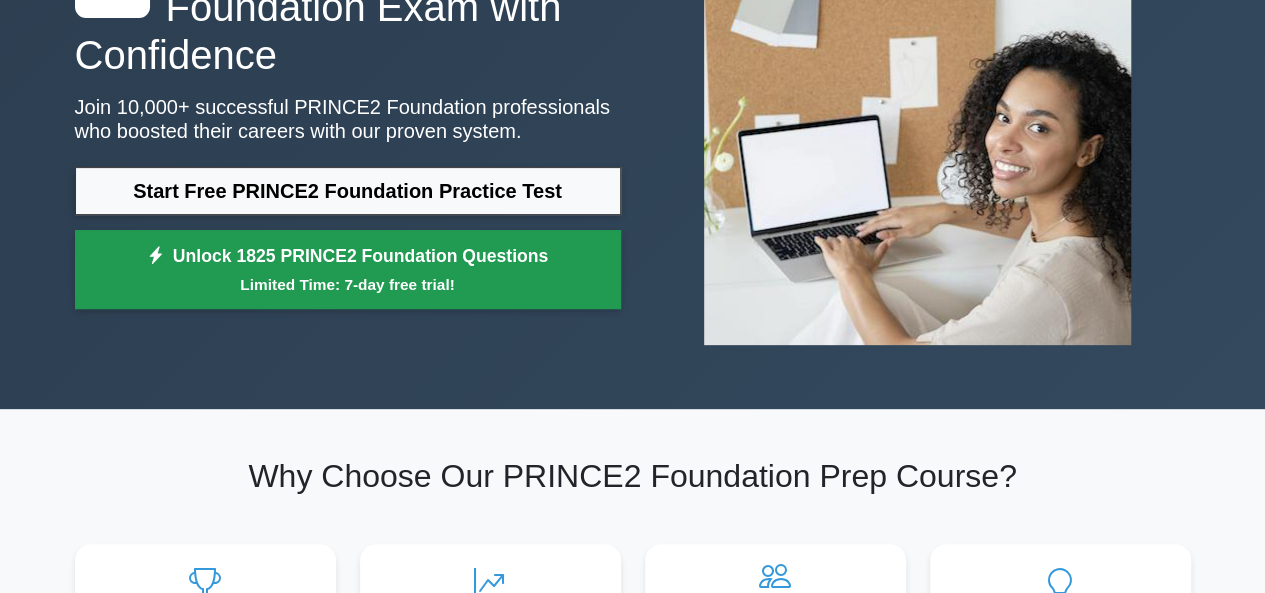 click on "Unlock 1825 PRINCE2 Foundation Questions
Limited Time: 7-day free trial!" at bounding box center (348, 270) 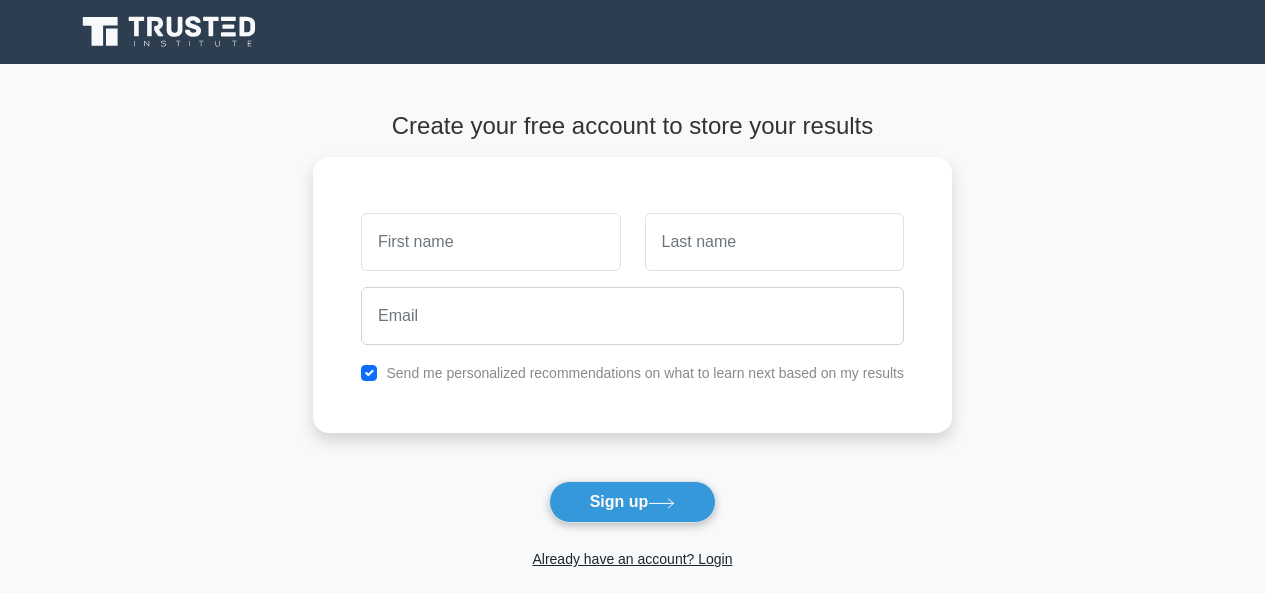 scroll, scrollTop: 0, scrollLeft: 0, axis: both 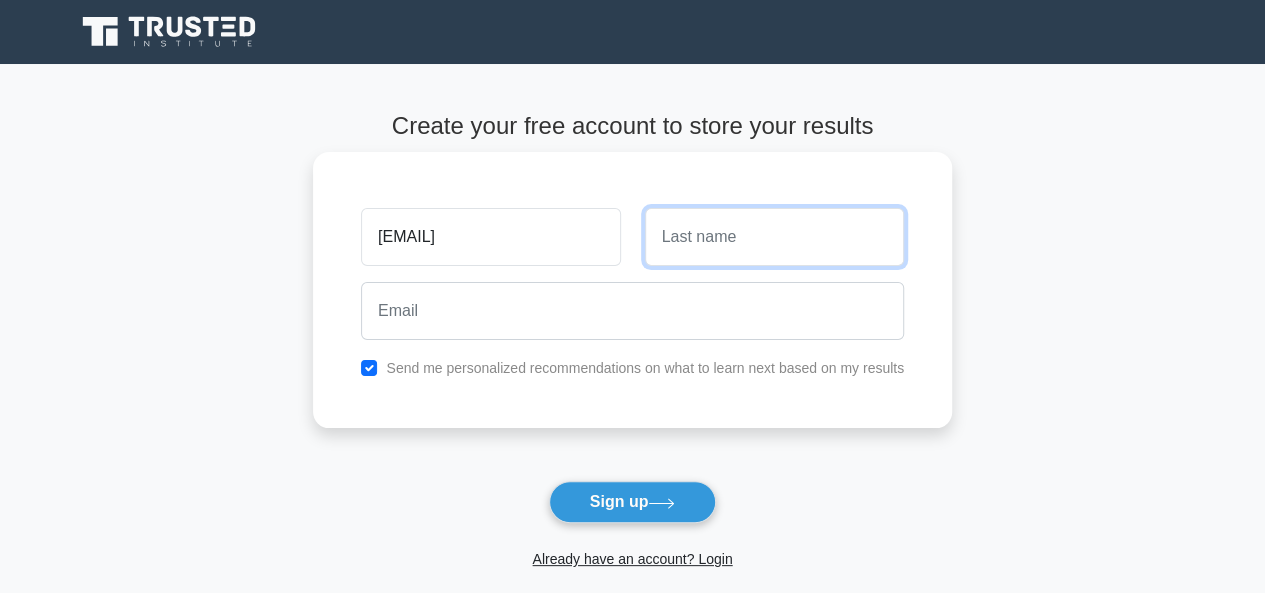 click at bounding box center (774, 237) 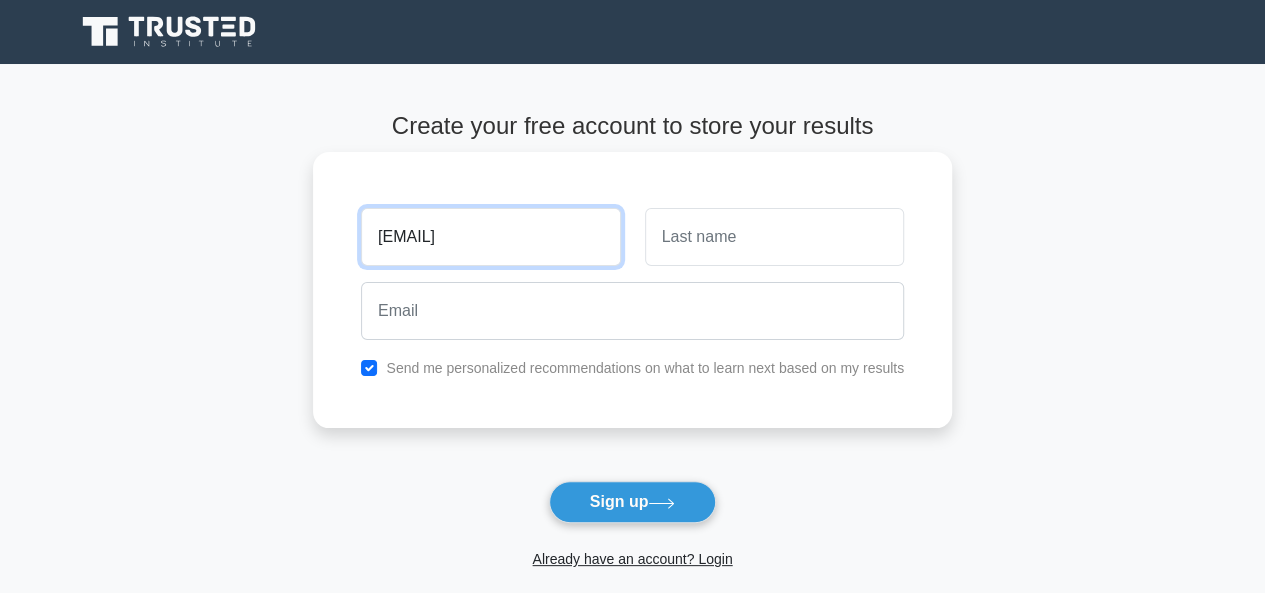 click on "[EMAIL]" at bounding box center [490, 237] 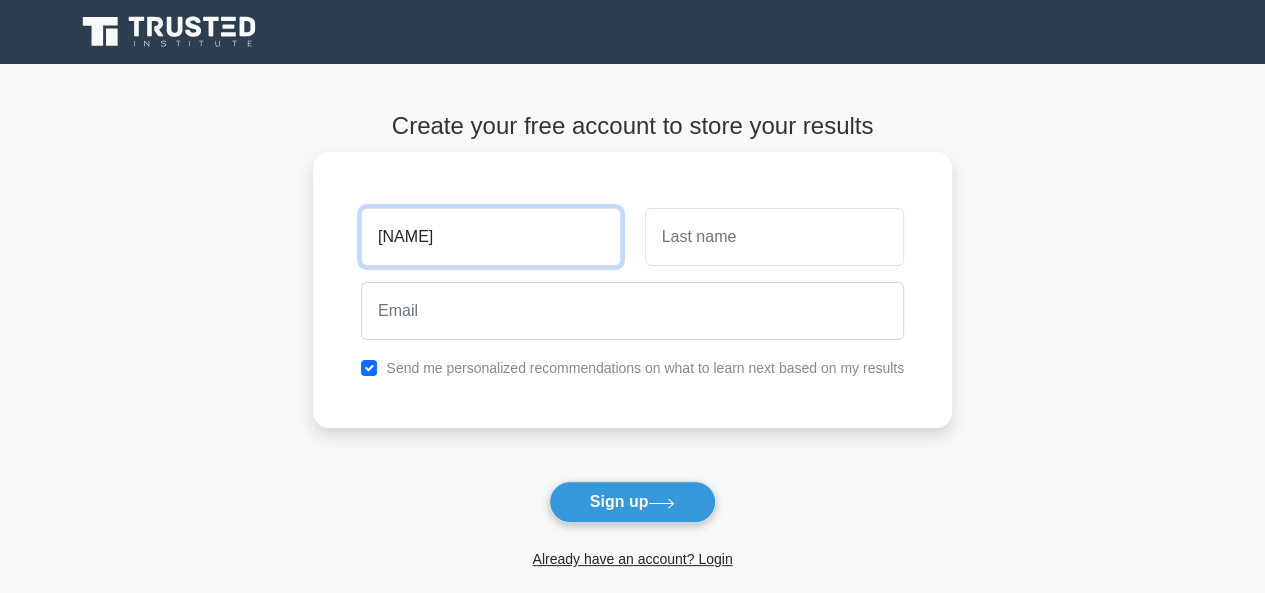 type on "[NAME]" 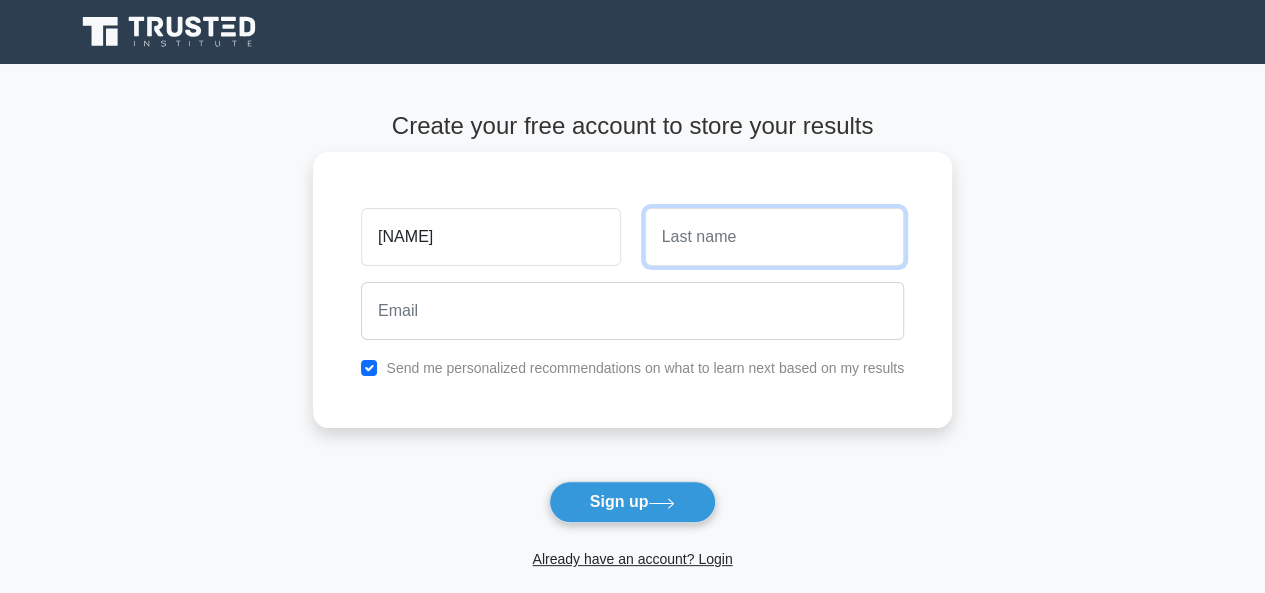 click at bounding box center (774, 237) 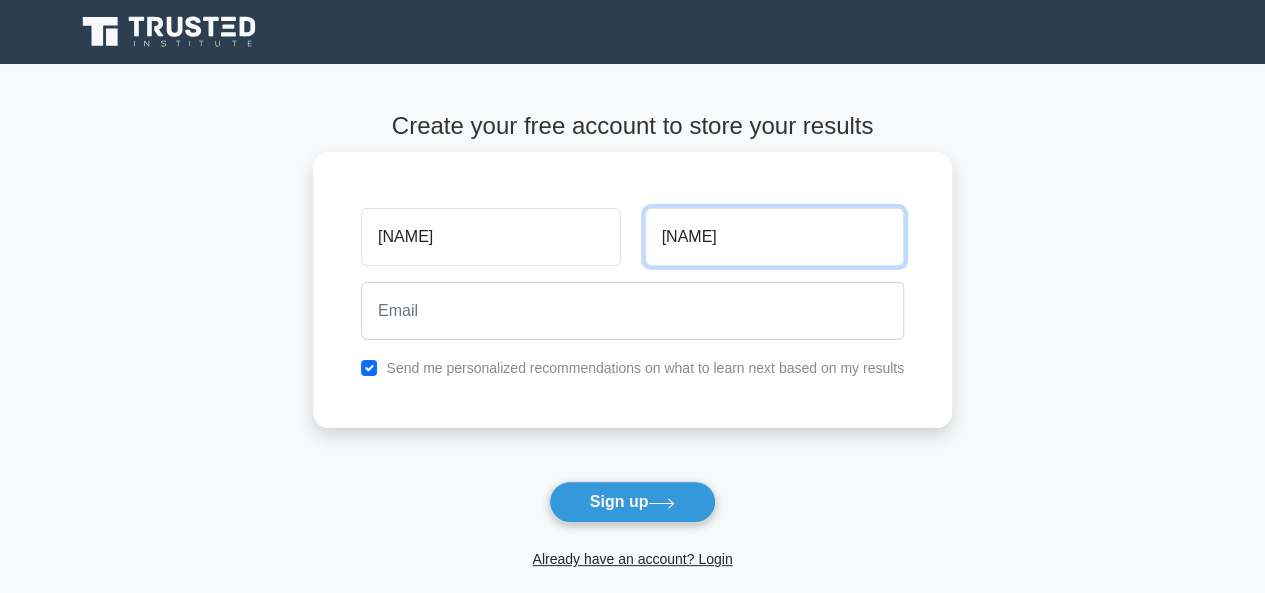 type on "[NAME]" 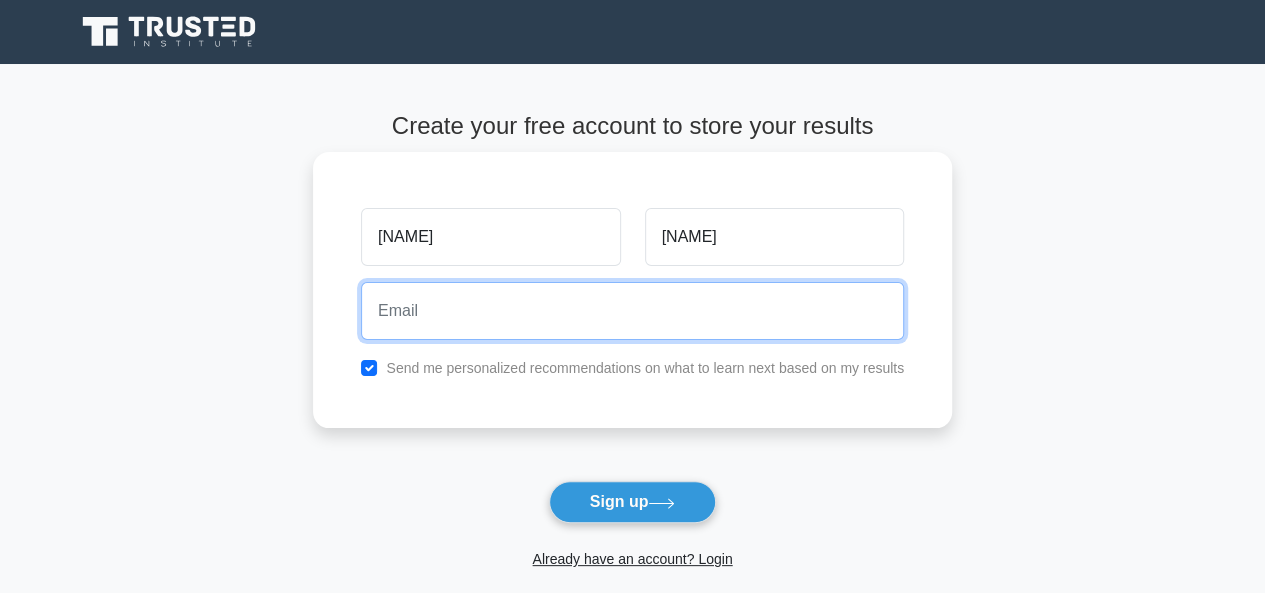 click at bounding box center [632, 311] 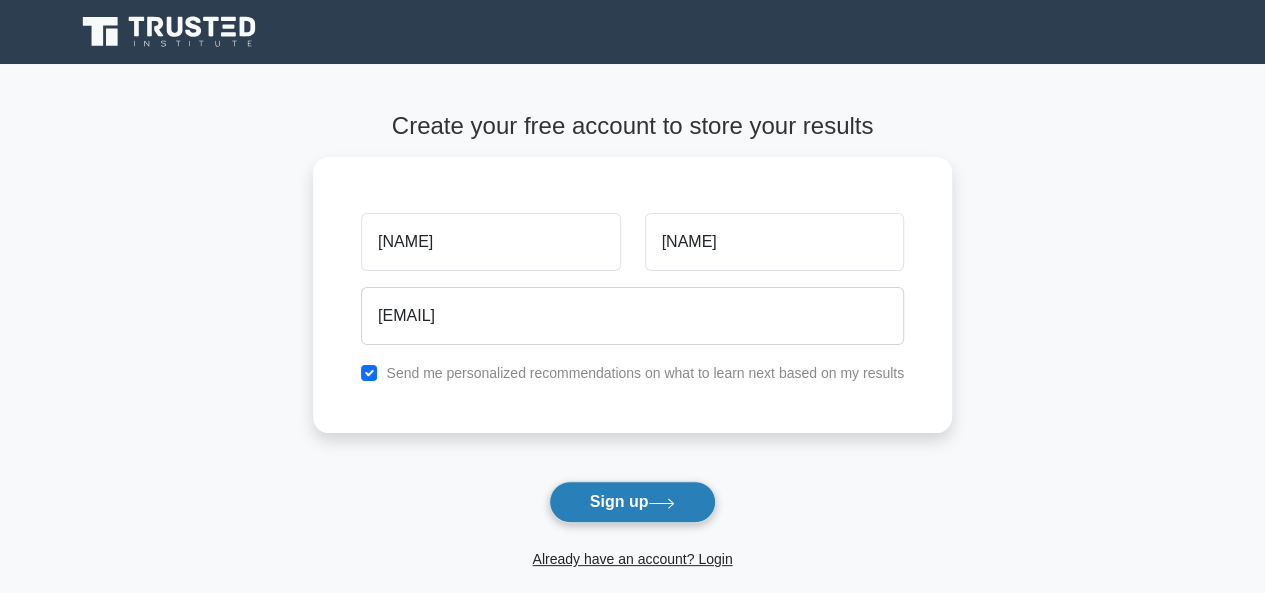 click on "Sign up" at bounding box center [633, 502] 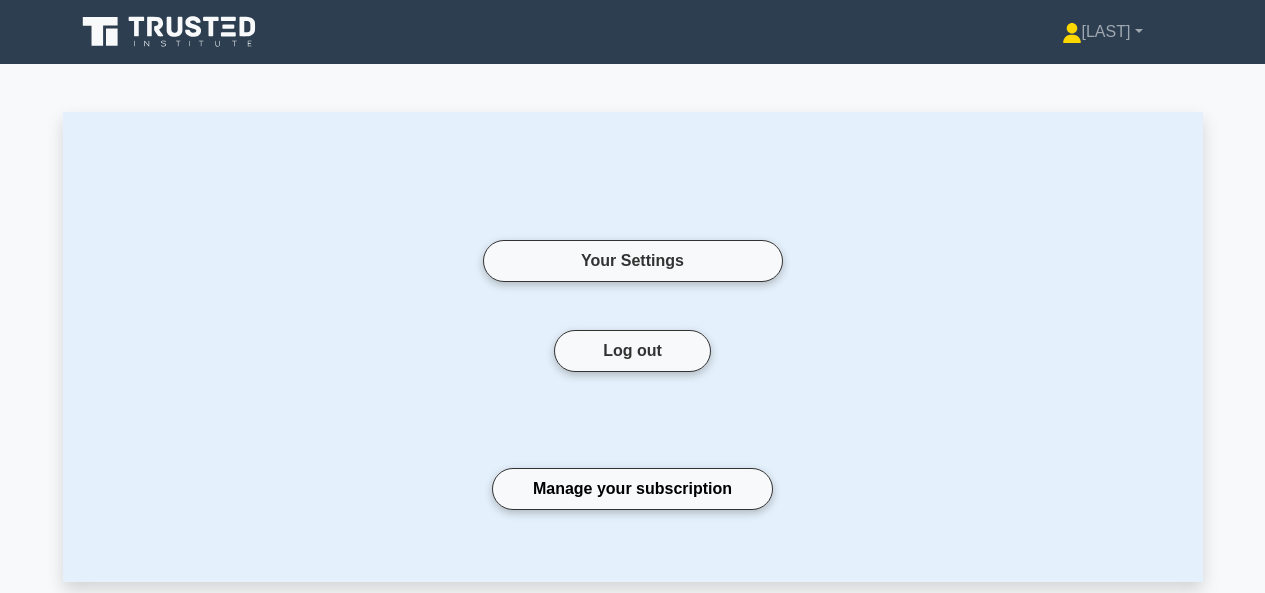scroll, scrollTop: 0, scrollLeft: 0, axis: both 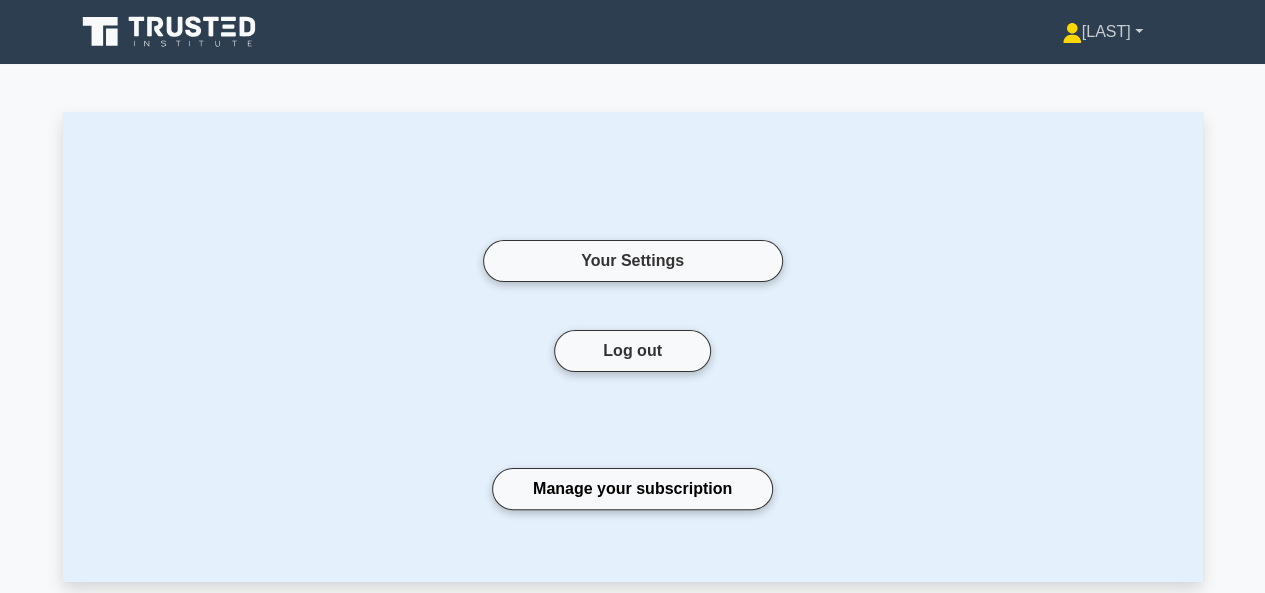 click on "Usman" at bounding box center (1102, 32) 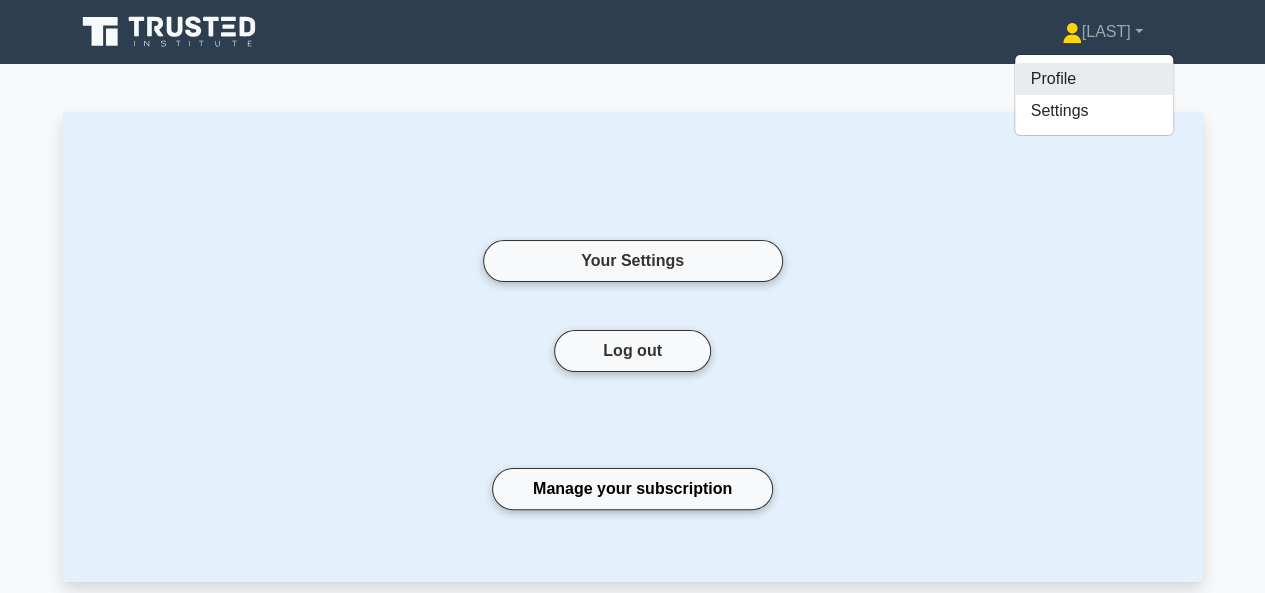 click on "Profile" at bounding box center (1094, 79) 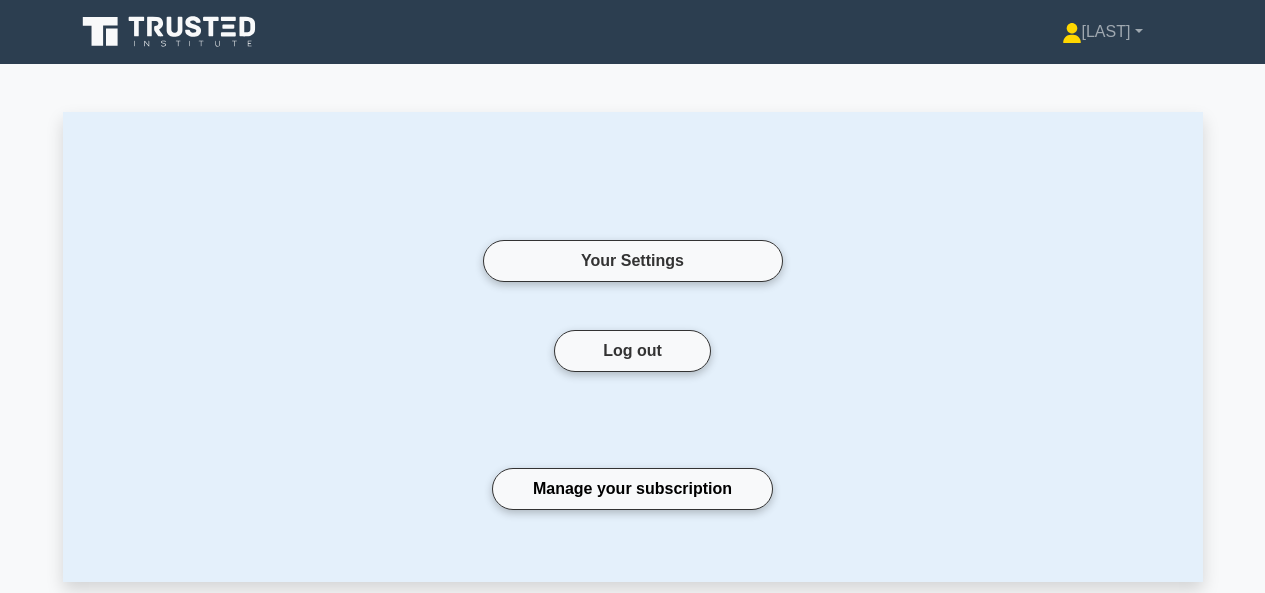 scroll, scrollTop: 0, scrollLeft: 0, axis: both 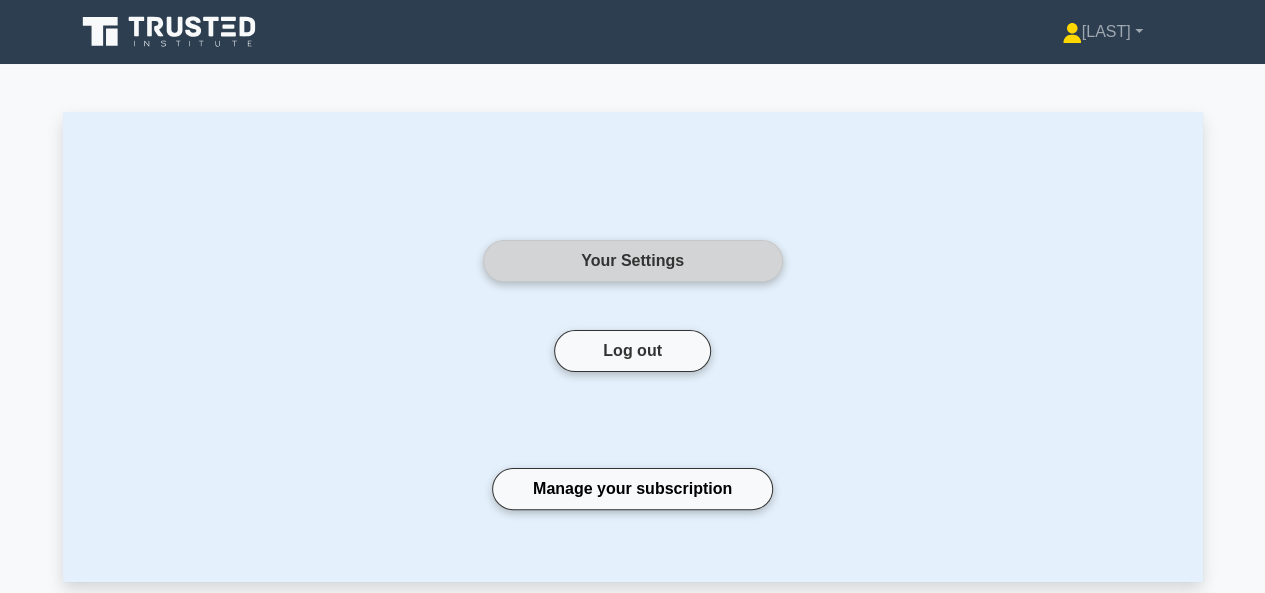 click on "Your Settings" at bounding box center (633, 261) 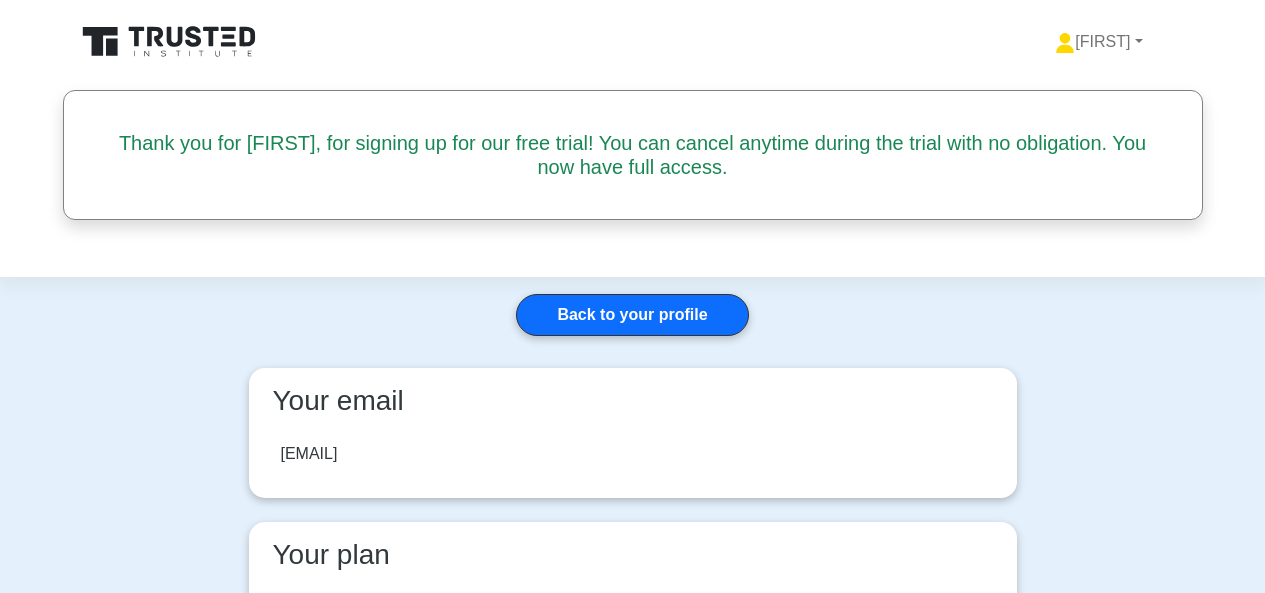 scroll, scrollTop: 0, scrollLeft: 0, axis: both 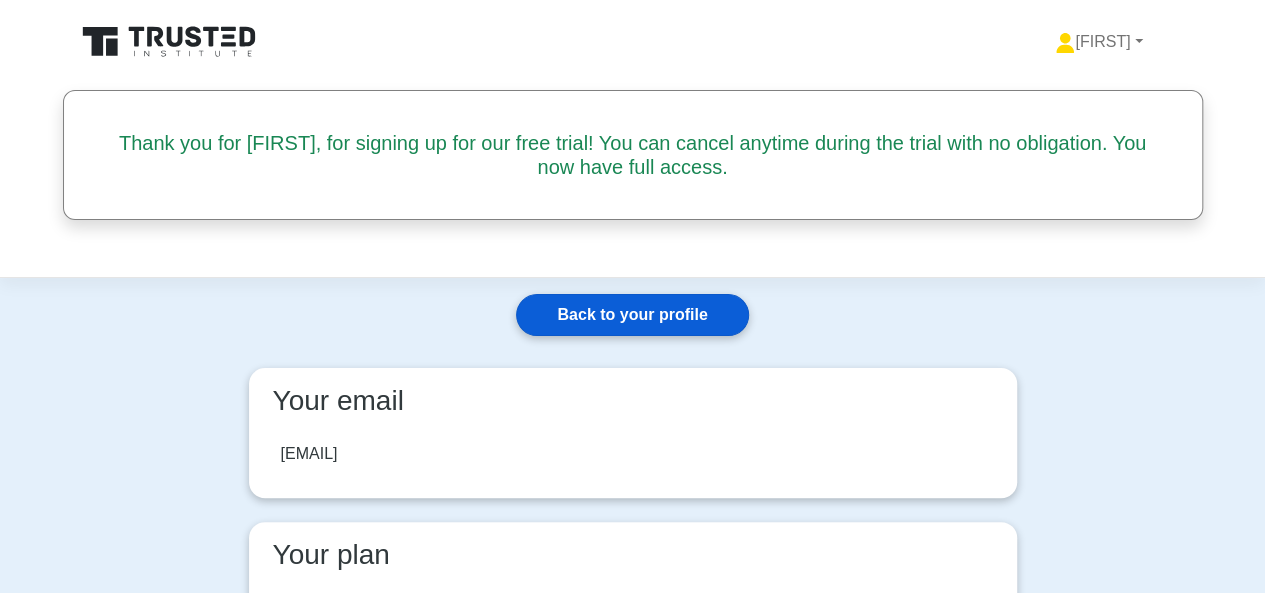 click on "Back to your profile" at bounding box center [632, 315] 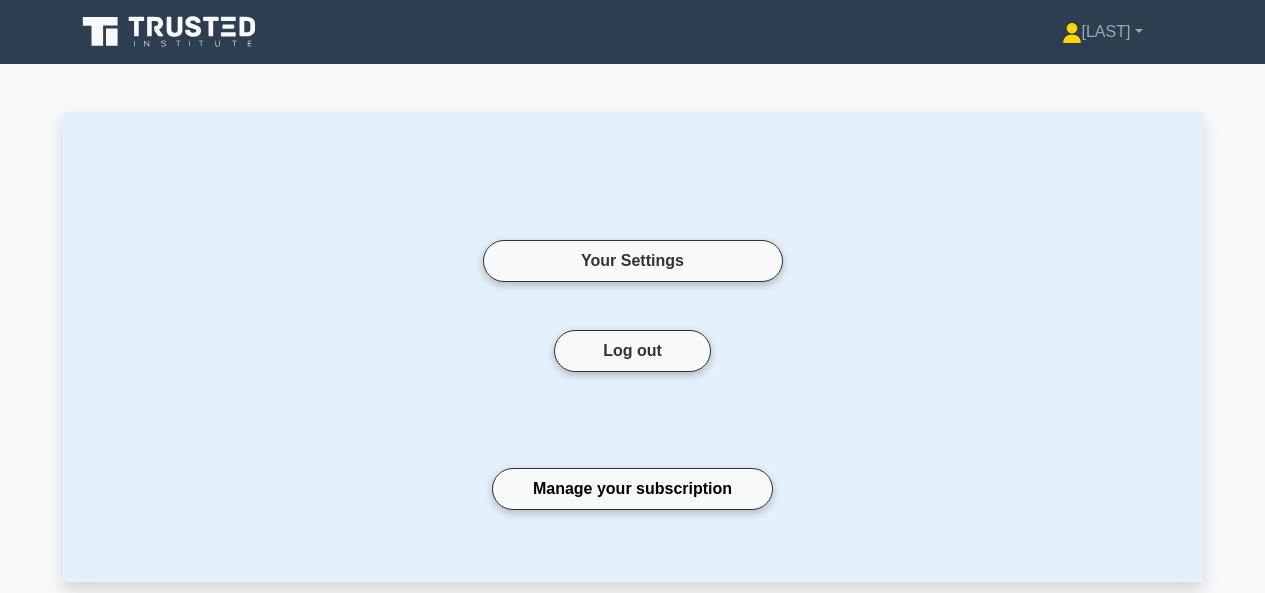 scroll, scrollTop: 0, scrollLeft: 0, axis: both 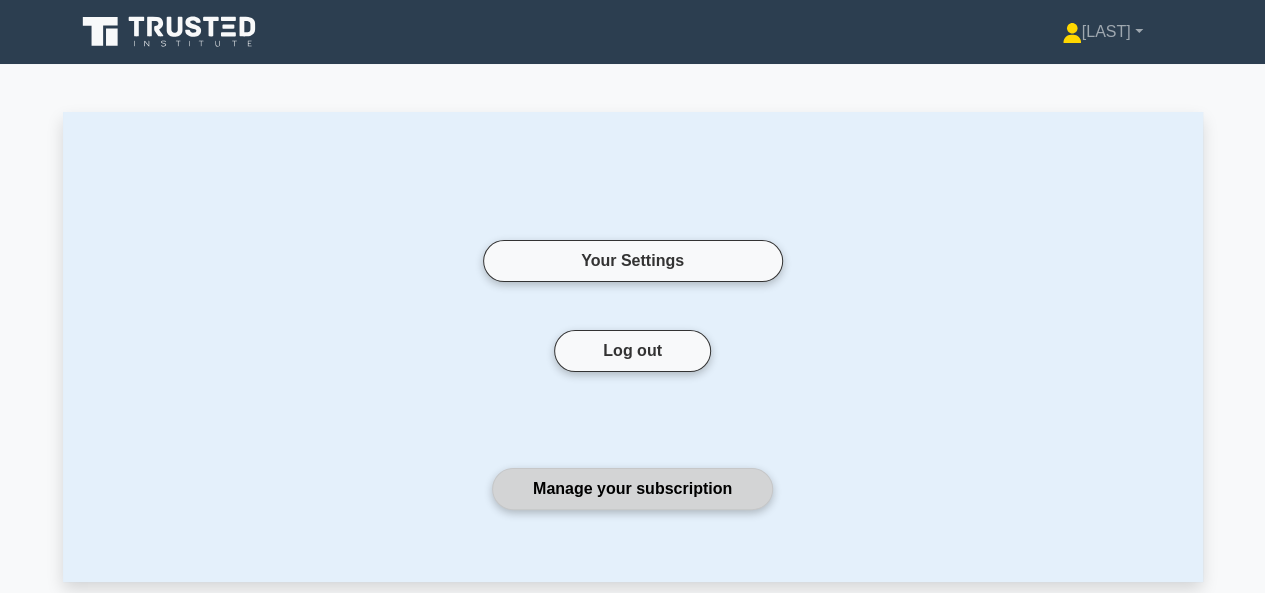 click on "Manage your
subscription" at bounding box center [632, 489] 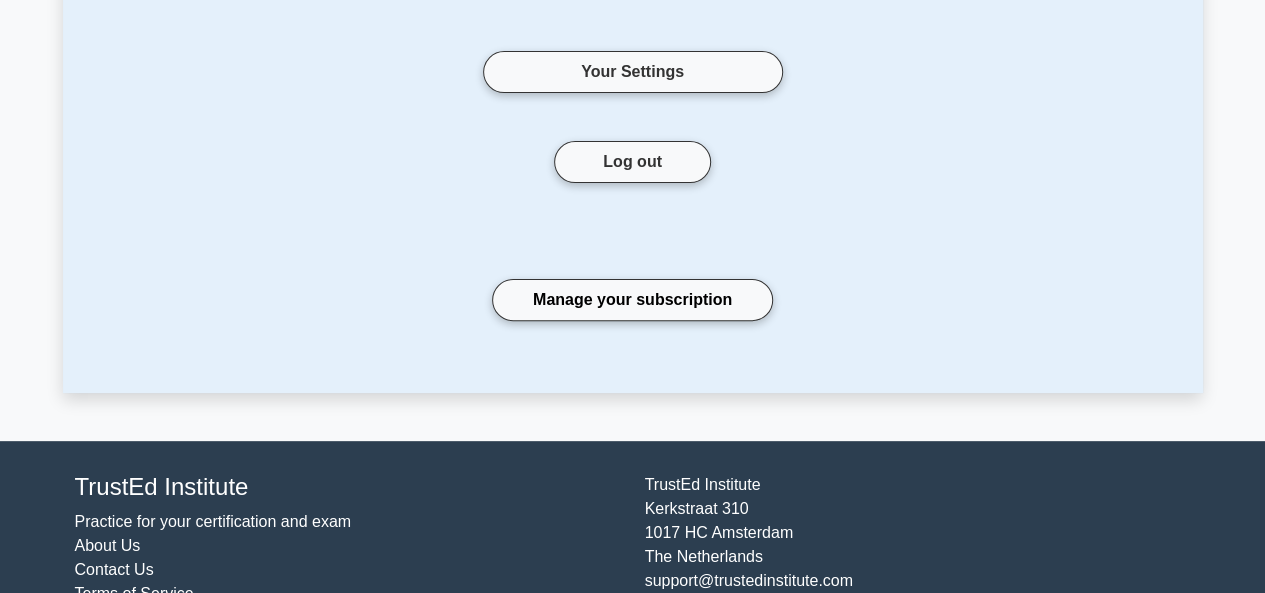 scroll, scrollTop: 256, scrollLeft: 0, axis: vertical 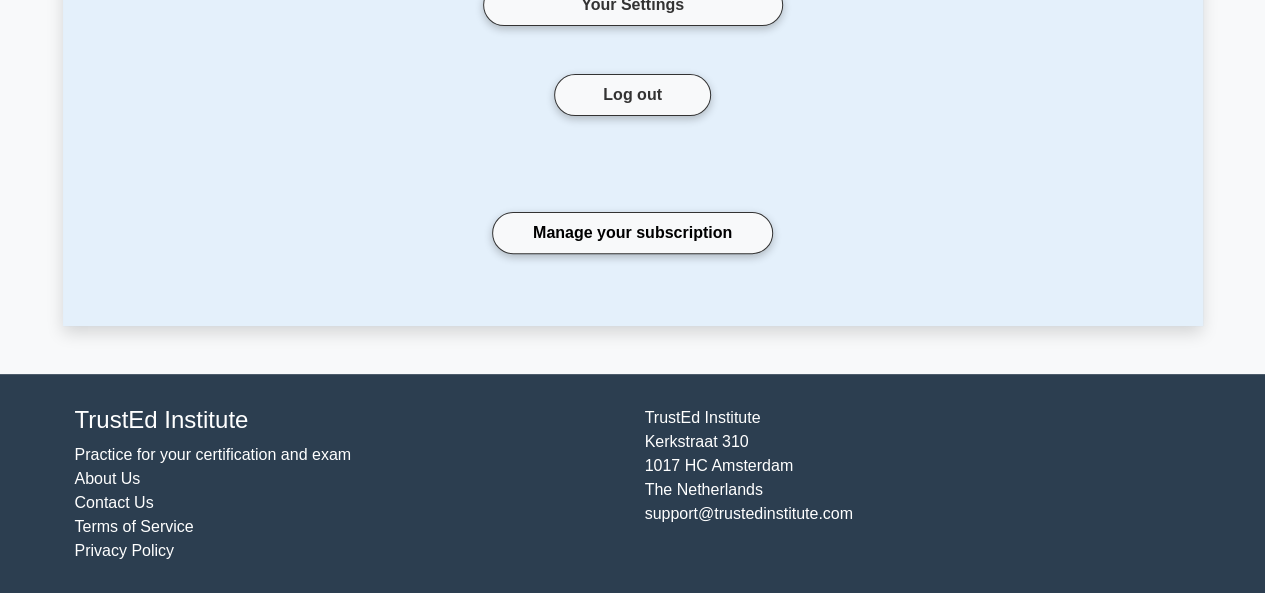 click on "Practice for your certification and exam" at bounding box center [213, 454] 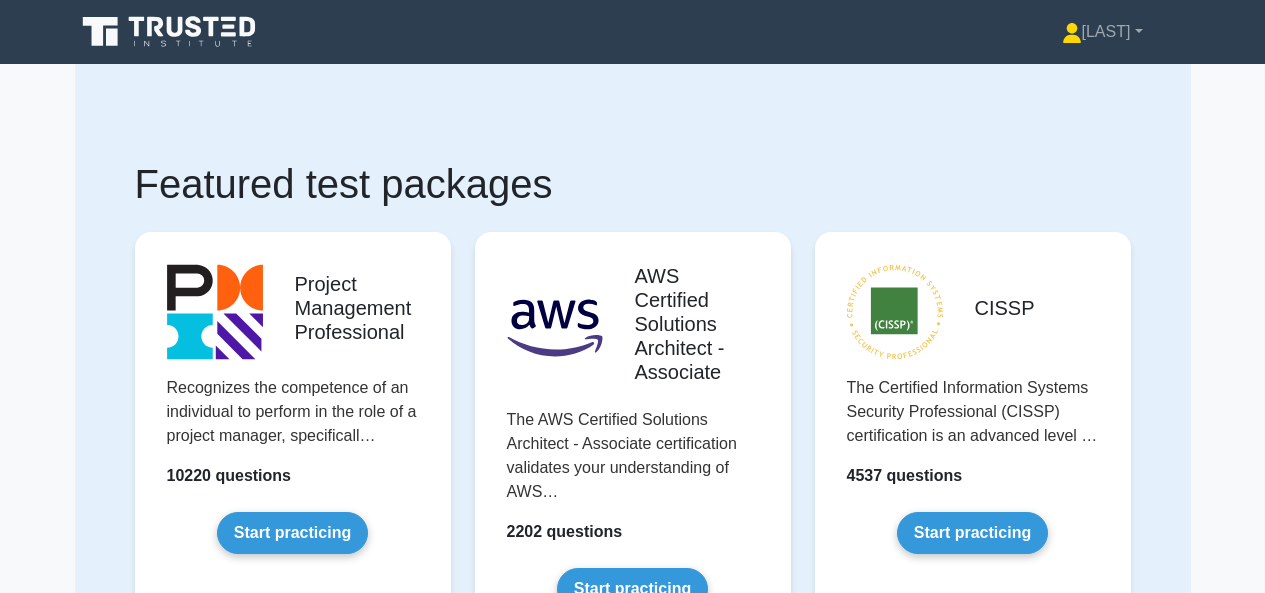 scroll, scrollTop: 0, scrollLeft: 0, axis: both 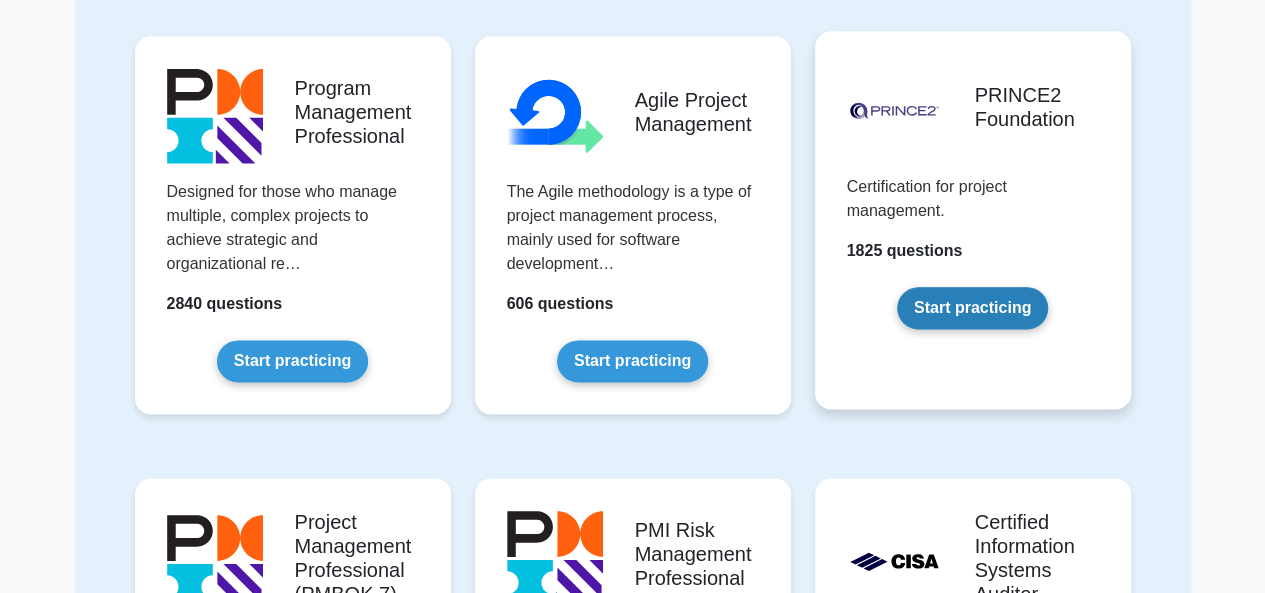 click on "Start practicing" at bounding box center [972, 308] 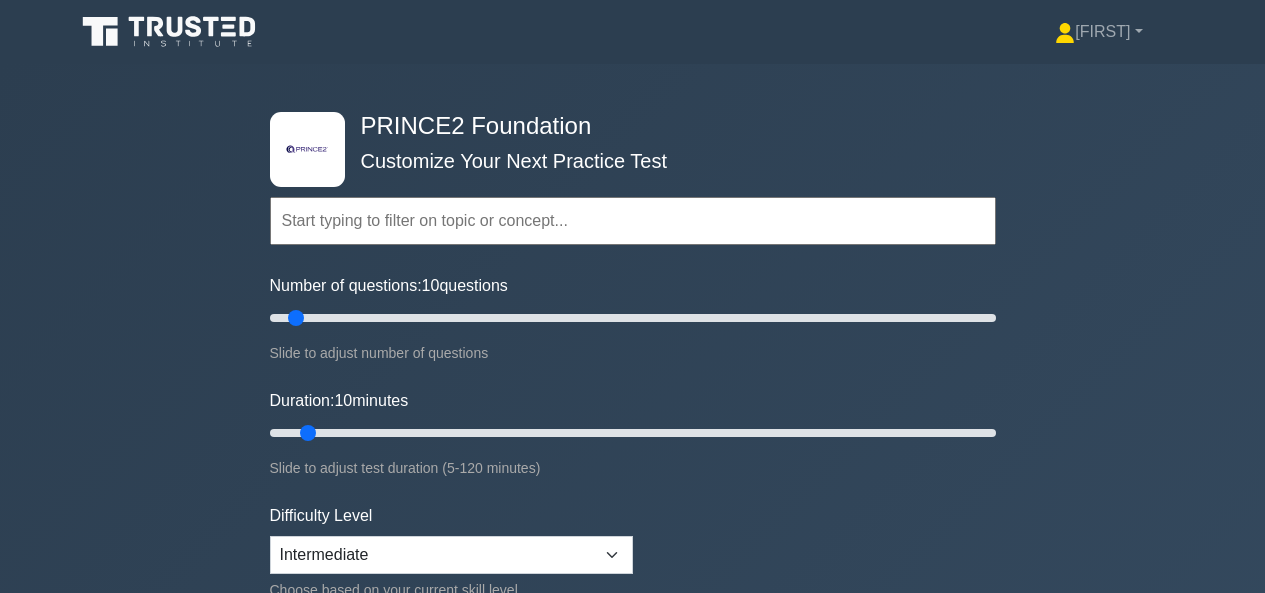scroll, scrollTop: 0, scrollLeft: 0, axis: both 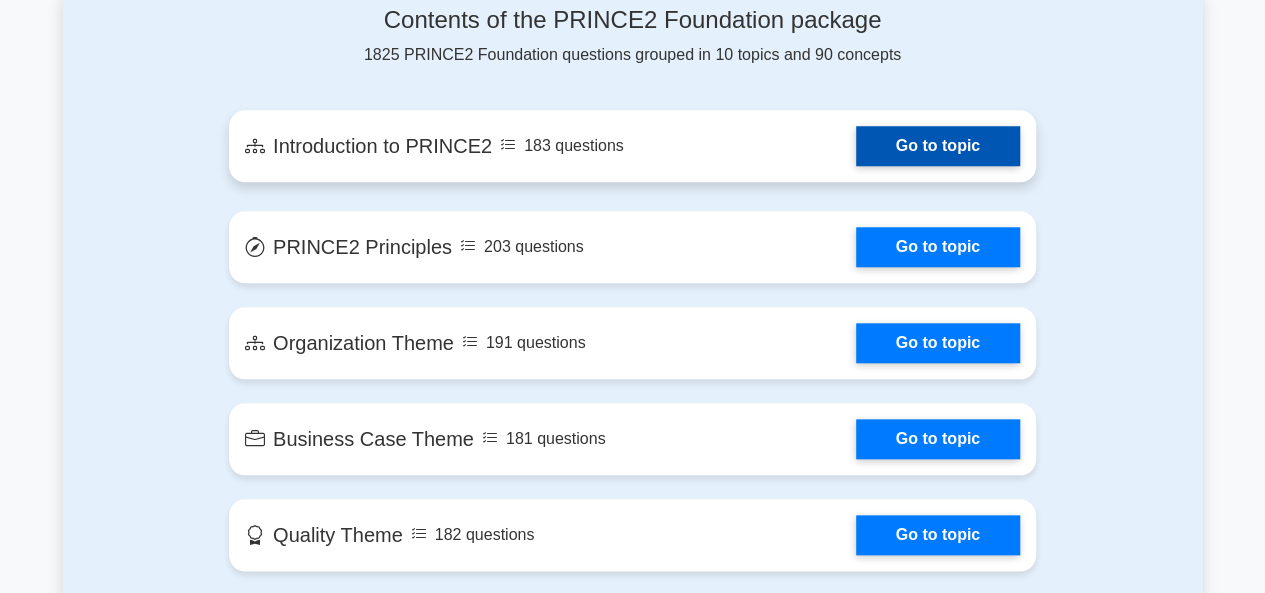click on "Go to topic" at bounding box center [938, 146] 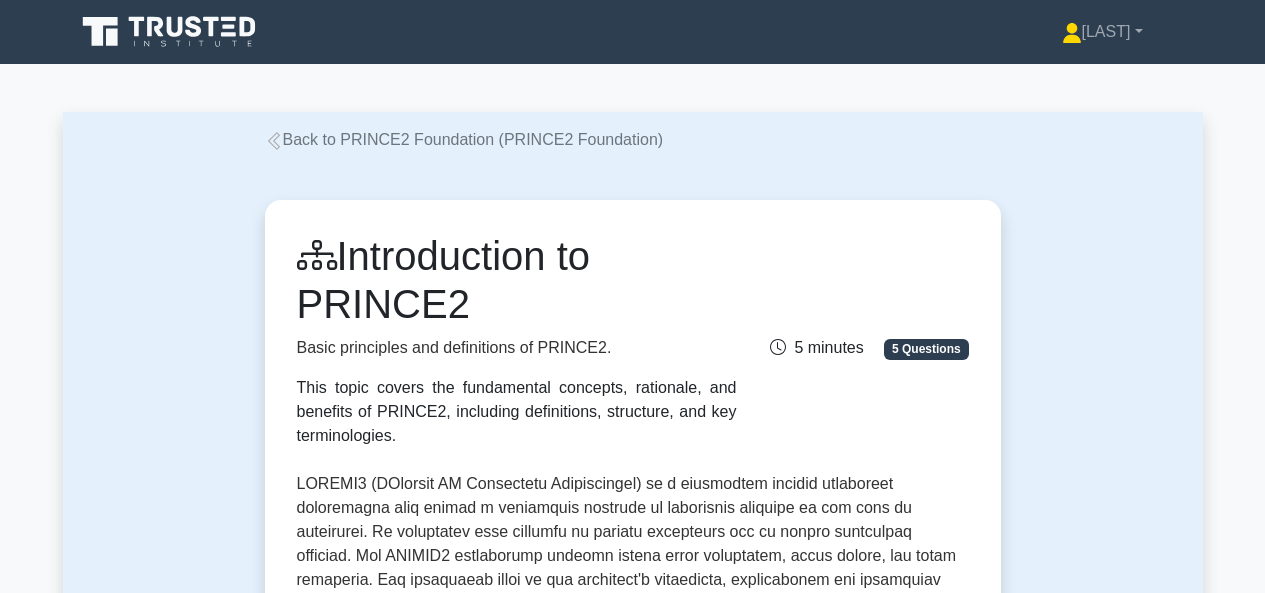 scroll, scrollTop: 0, scrollLeft: 0, axis: both 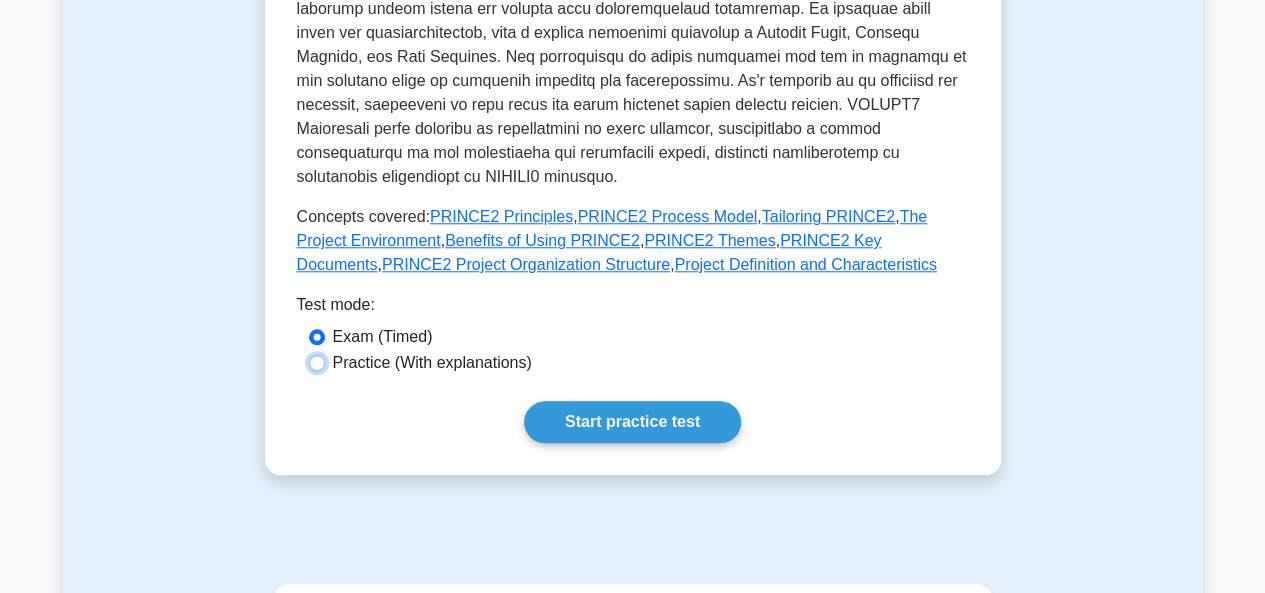 click on "Practice (With explanations)" at bounding box center (317, 363) 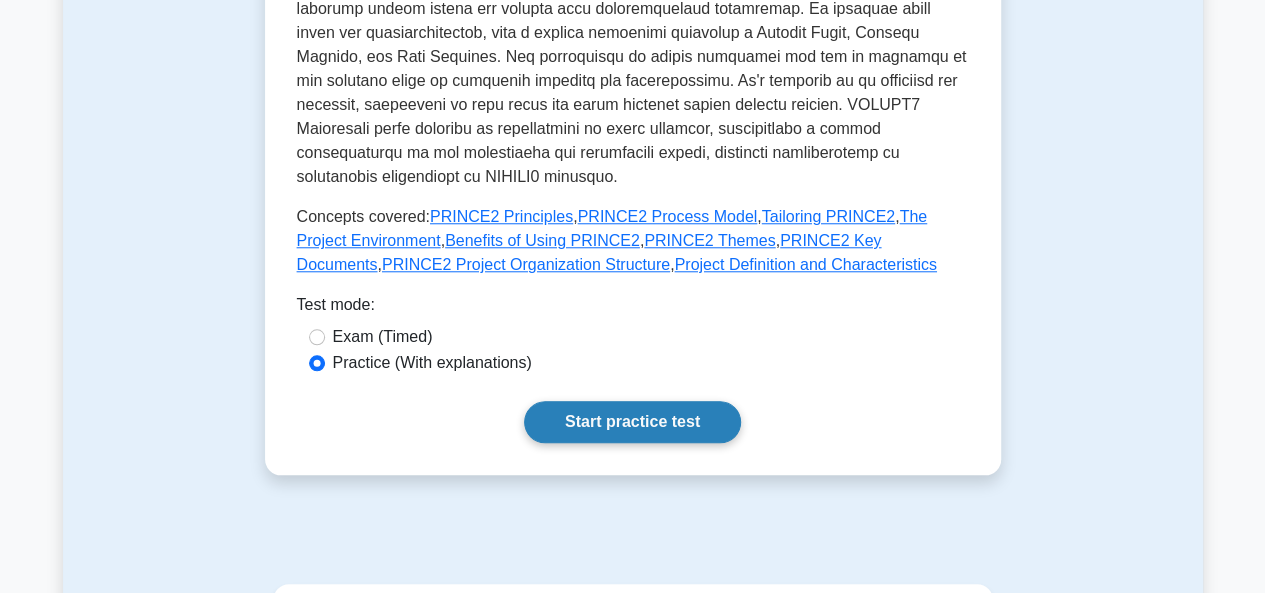 click on "Start practice test" at bounding box center [632, 422] 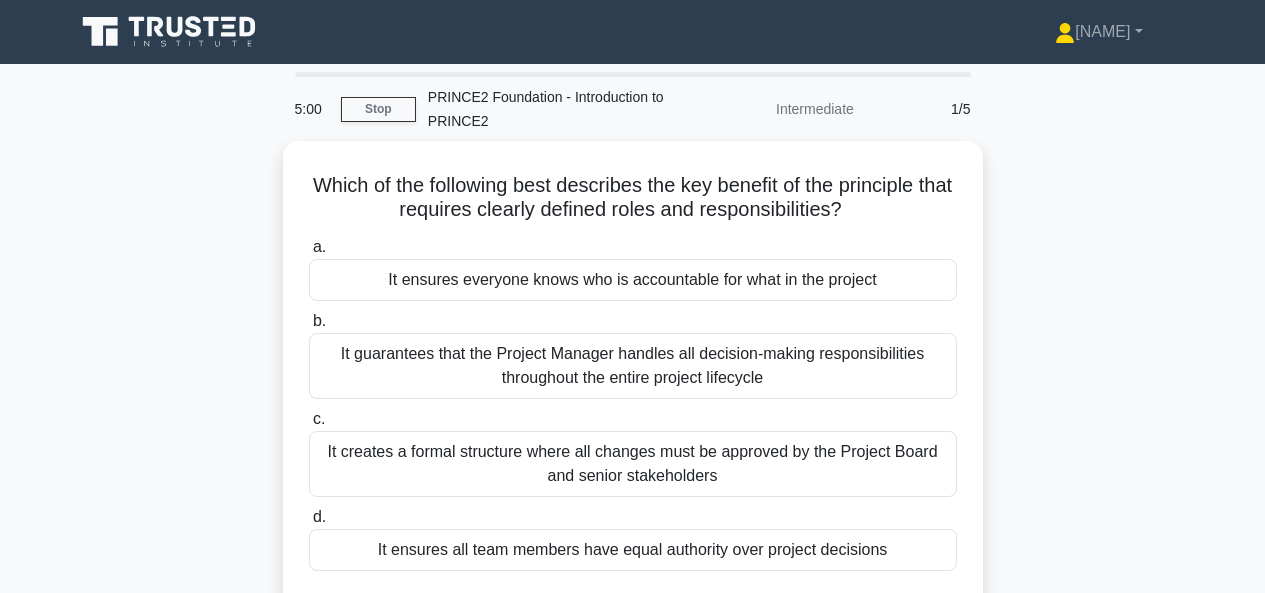 scroll, scrollTop: 0, scrollLeft: 0, axis: both 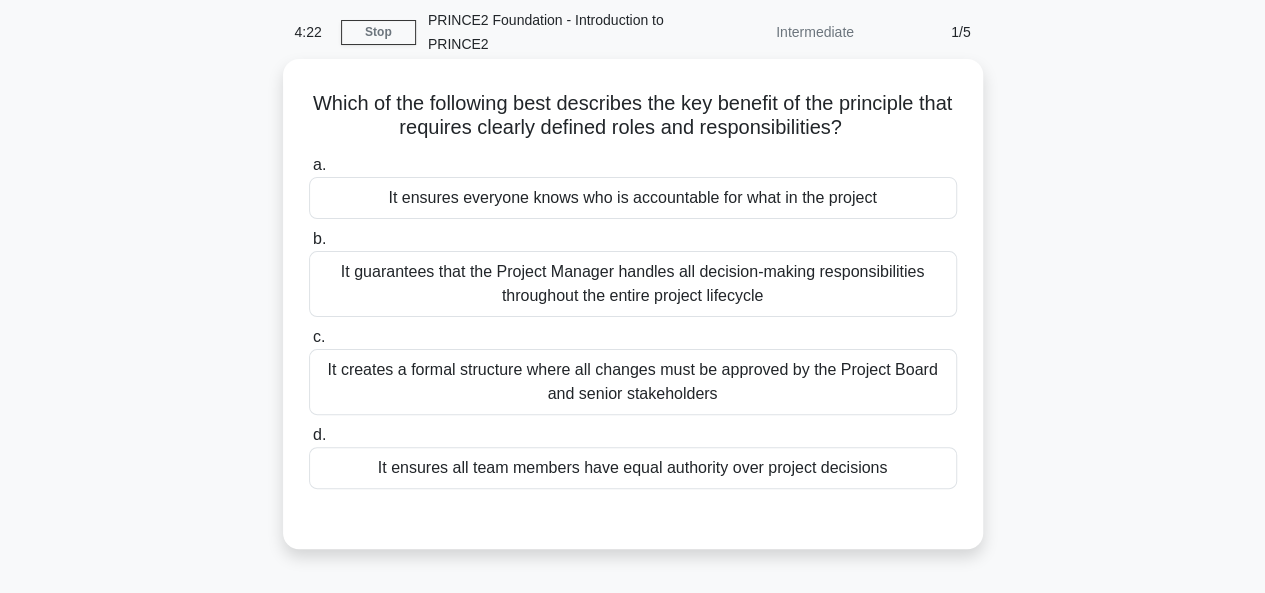 click on "It ensures everyone knows who is accountable for what in the project" at bounding box center [633, 198] 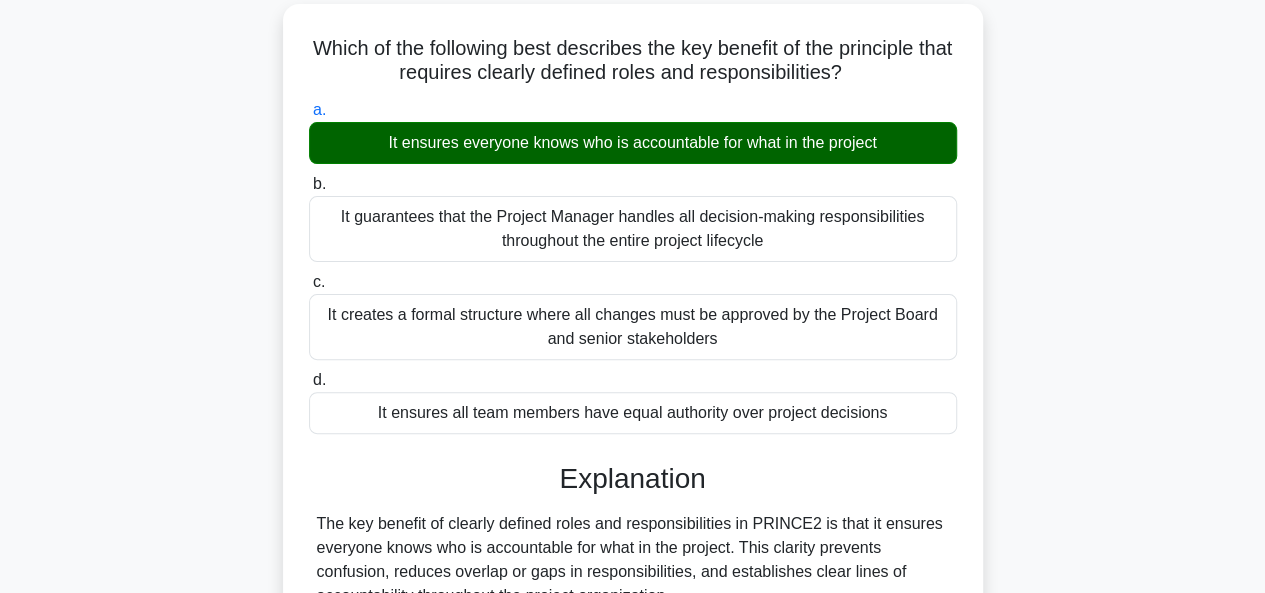 scroll, scrollTop: 204, scrollLeft: 0, axis: vertical 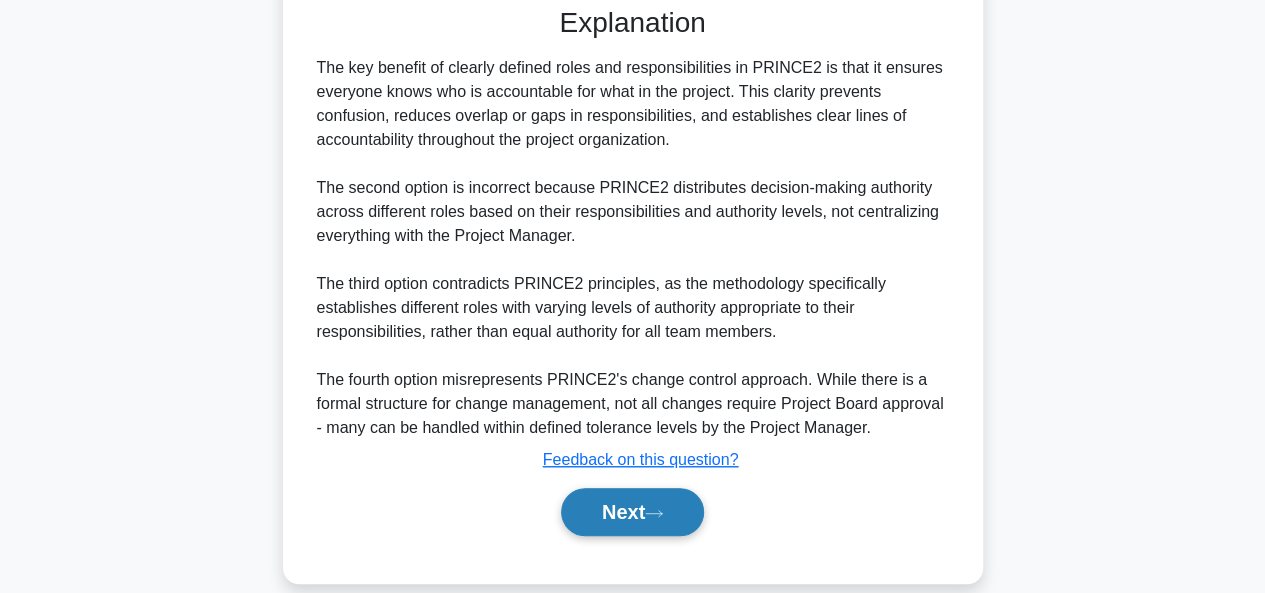 click on "Next" at bounding box center [632, 512] 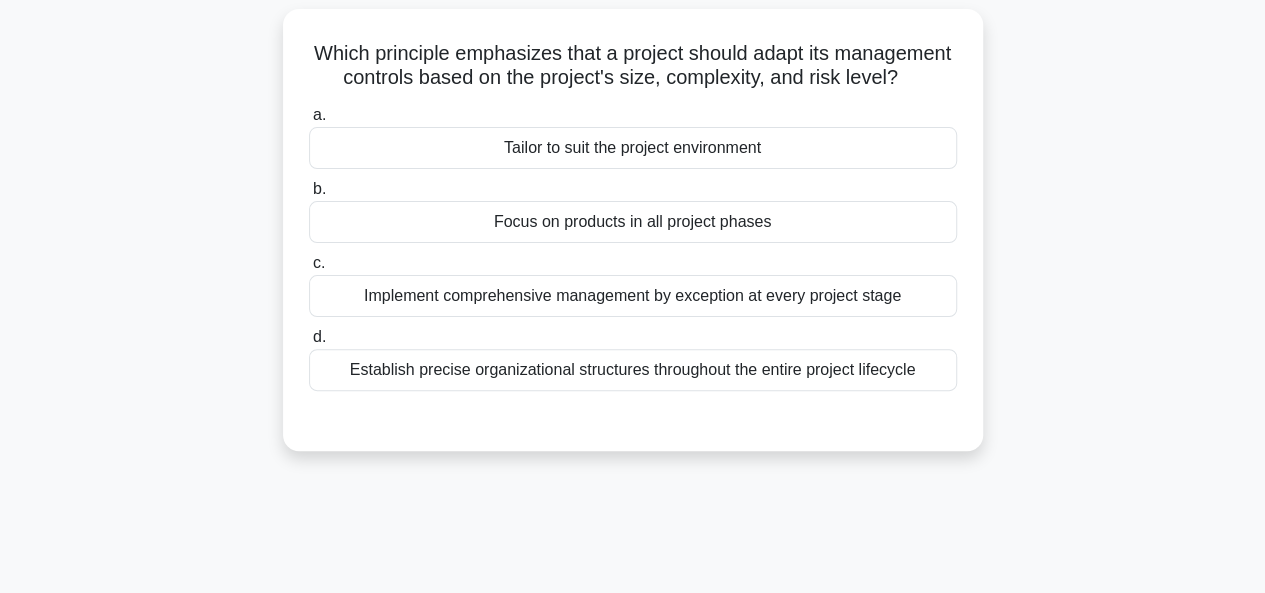 scroll, scrollTop: 124, scrollLeft: 0, axis: vertical 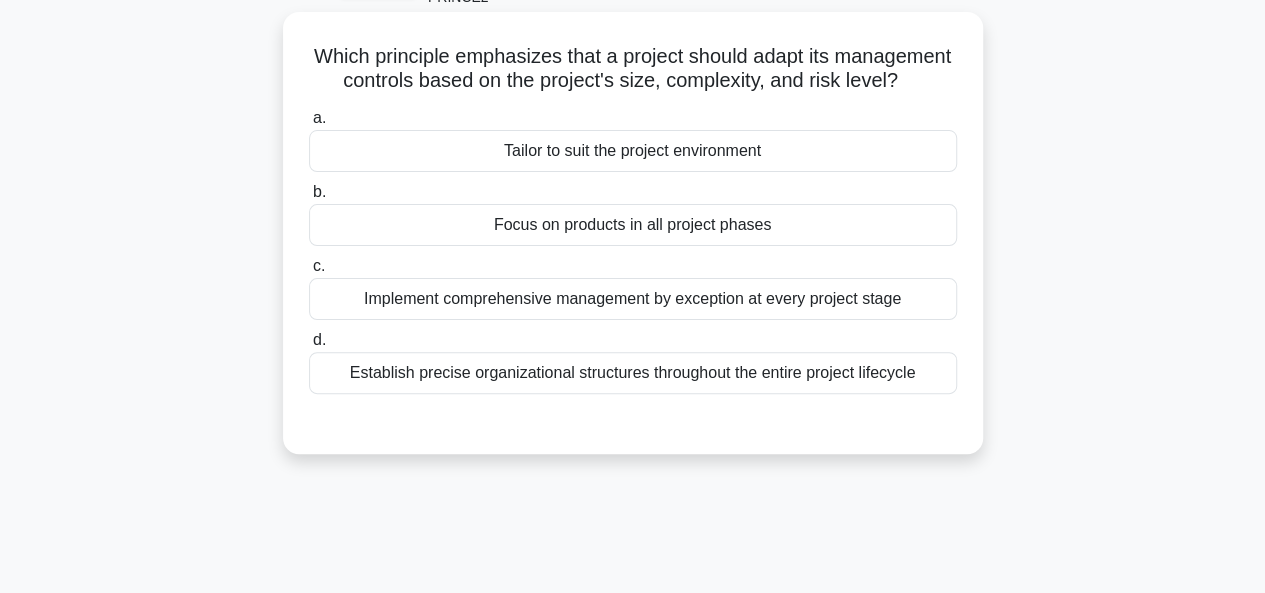 click on "Tailor to suit the project environment" at bounding box center [633, 151] 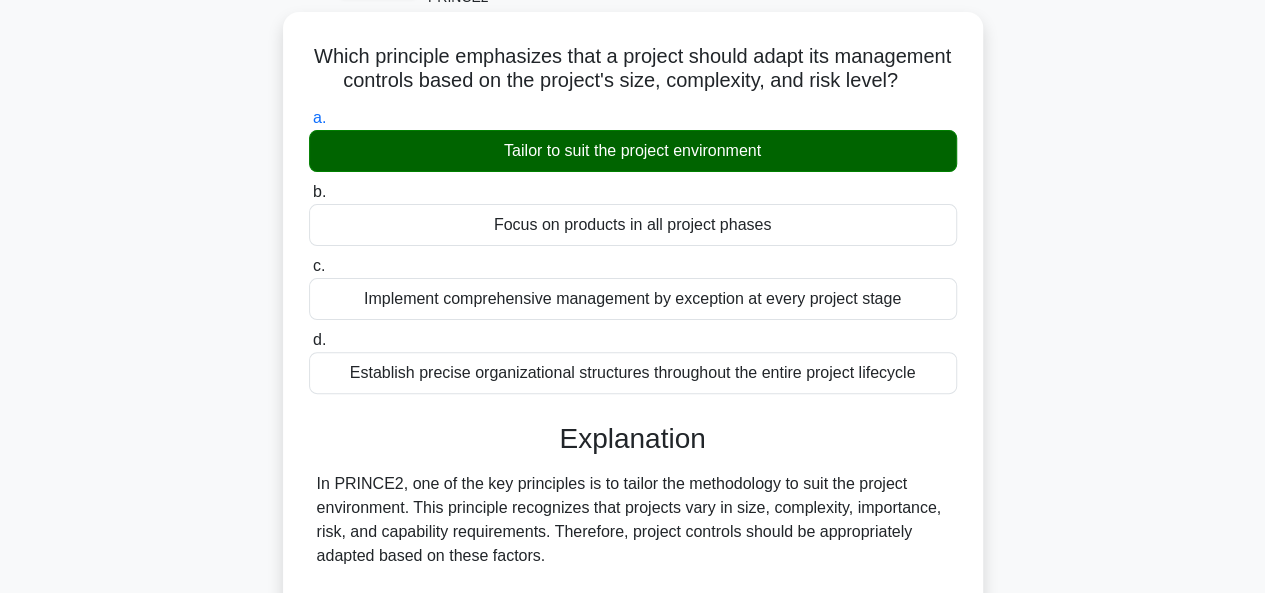 click on "b.
Focus on products in all project phases" at bounding box center (309, 192) 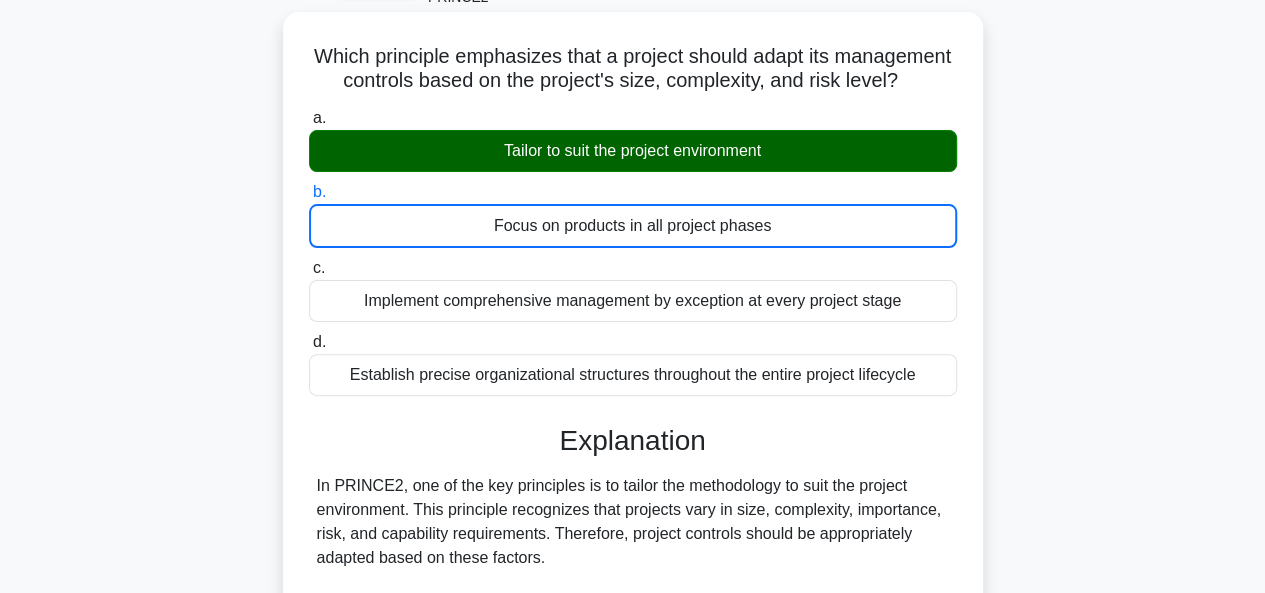 click on "c.
Implement comprehensive management by exception at every project stage" at bounding box center [309, 268] 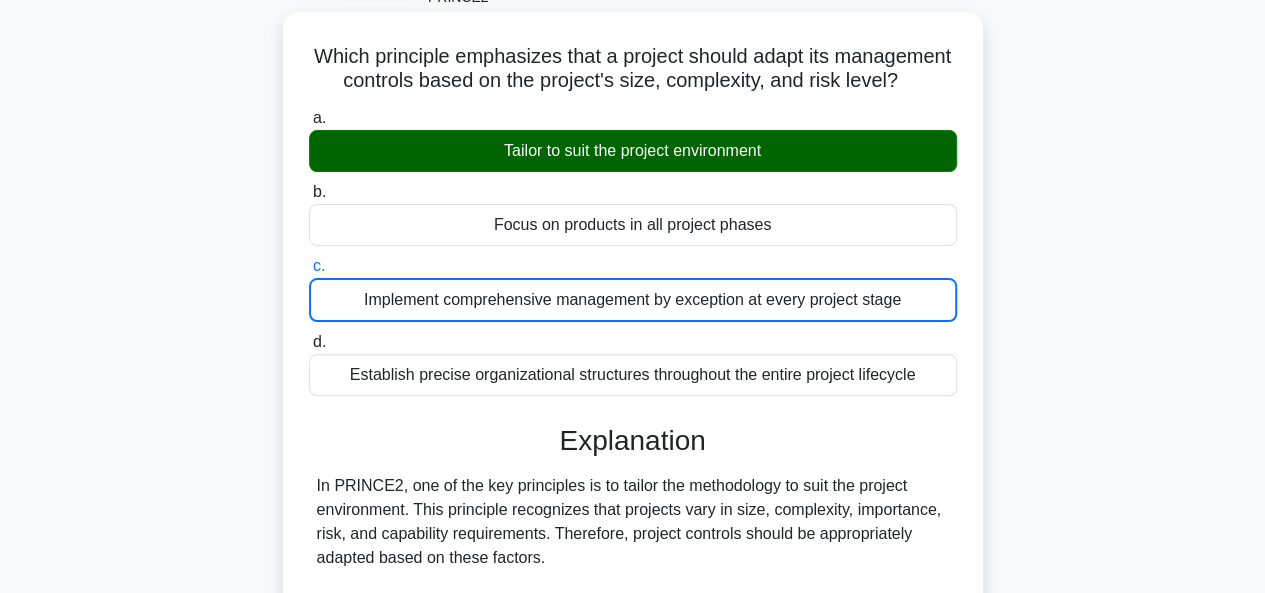 click on "d.
Establish precise organizational structures throughout the entire project lifecycle" at bounding box center (309, 342) 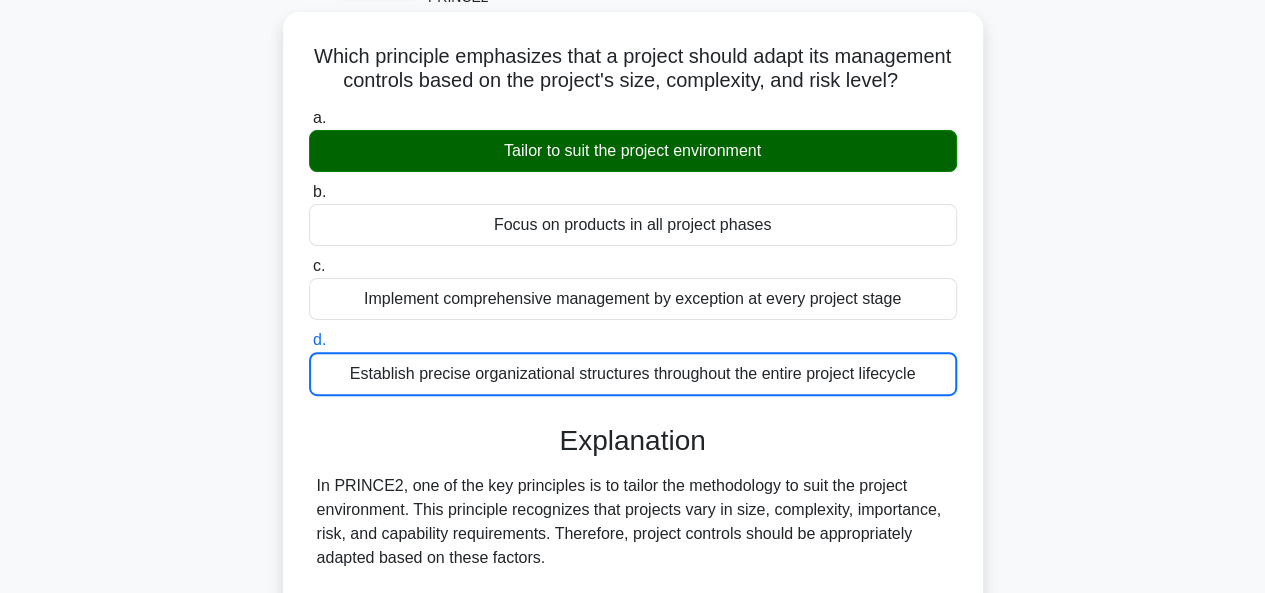 click on "a.
Tailor to suit the project environment" at bounding box center (309, 118) 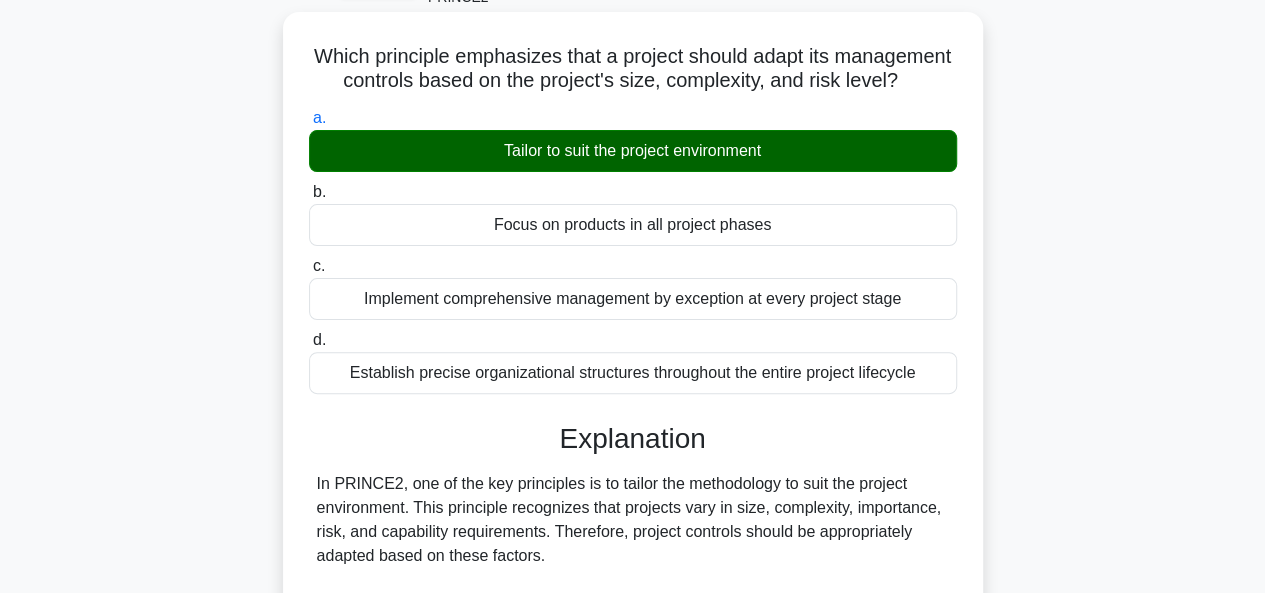 click on "b.
Focus on products in all project phases" at bounding box center [309, 192] 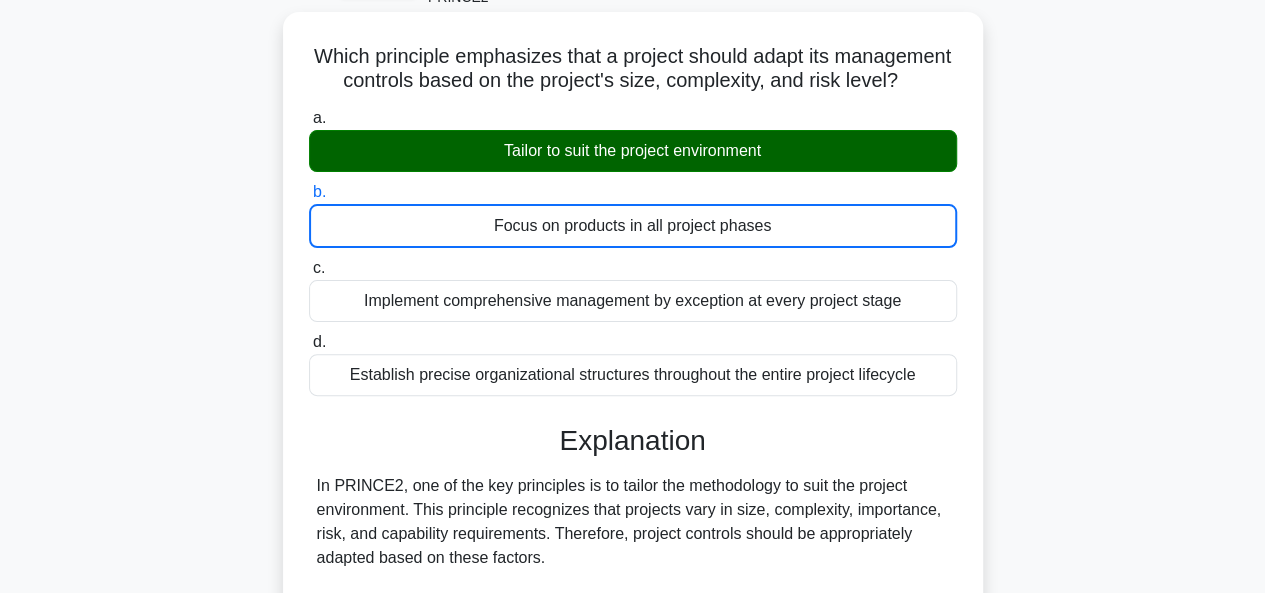 click on "c.
Implement comprehensive management by exception at every project stage" at bounding box center [309, 268] 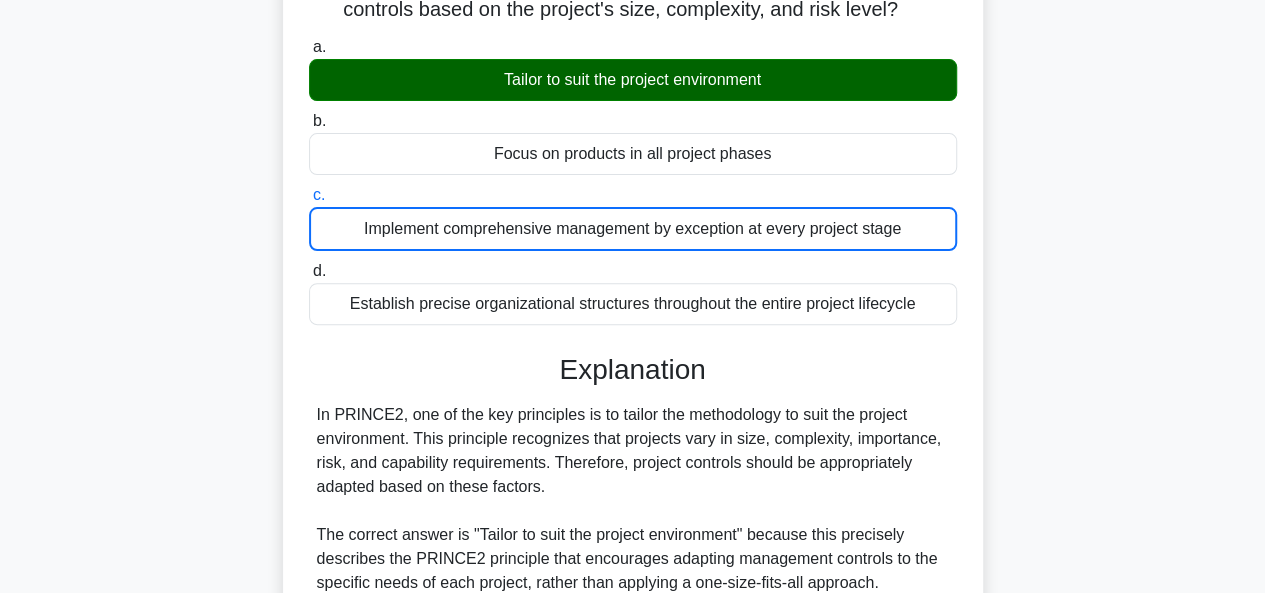 scroll, scrollTop: 204, scrollLeft: 0, axis: vertical 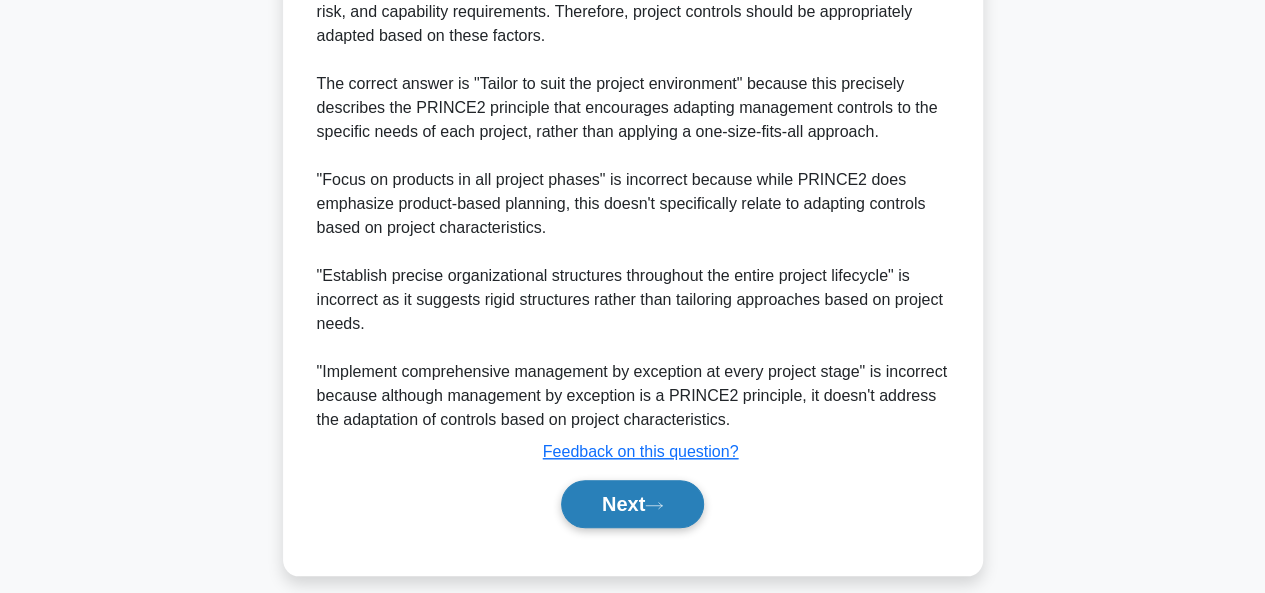 click on "Next" at bounding box center [632, 504] 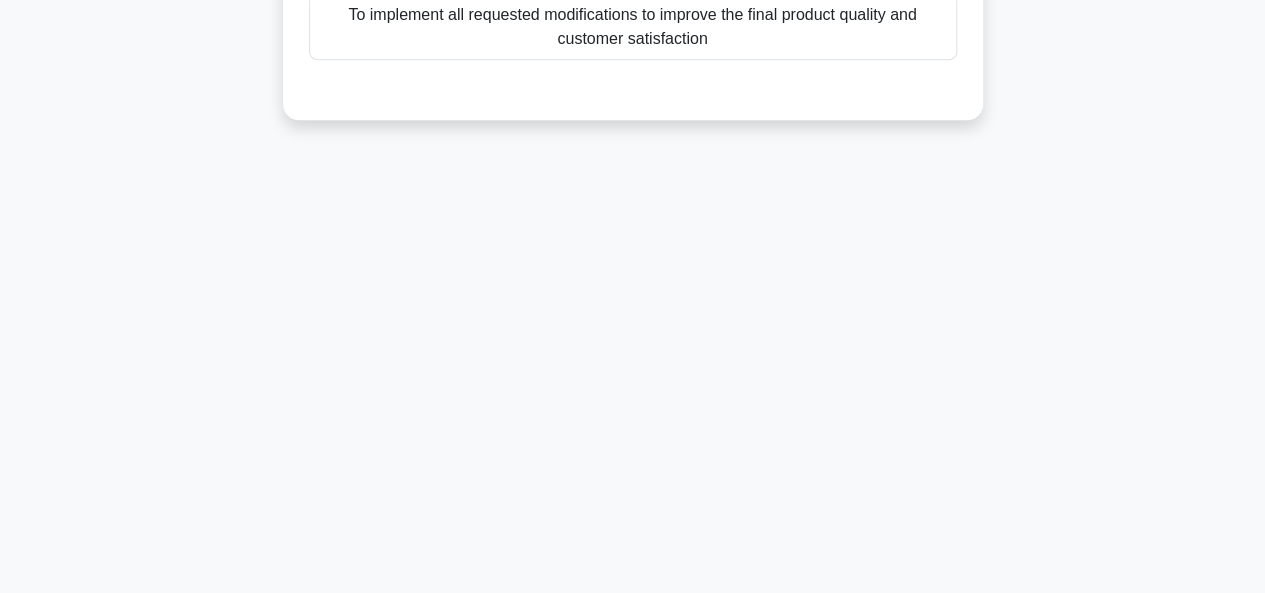 scroll, scrollTop: 487, scrollLeft: 0, axis: vertical 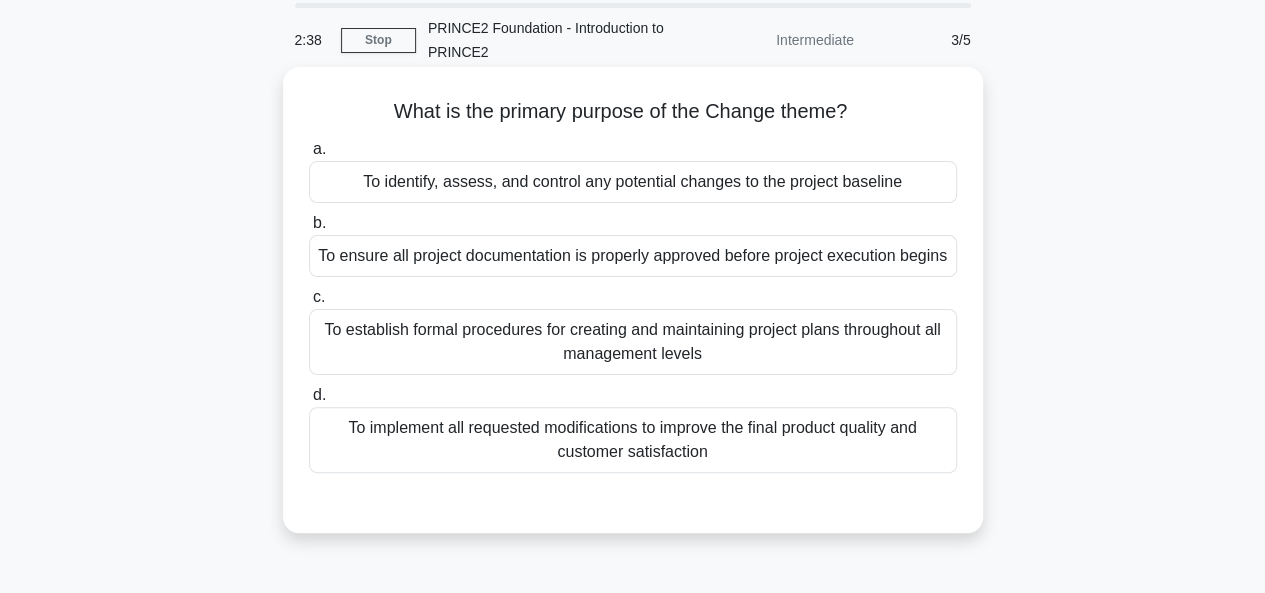 click on "To identify, assess, and control any potential changes to the project baseline" at bounding box center [633, 182] 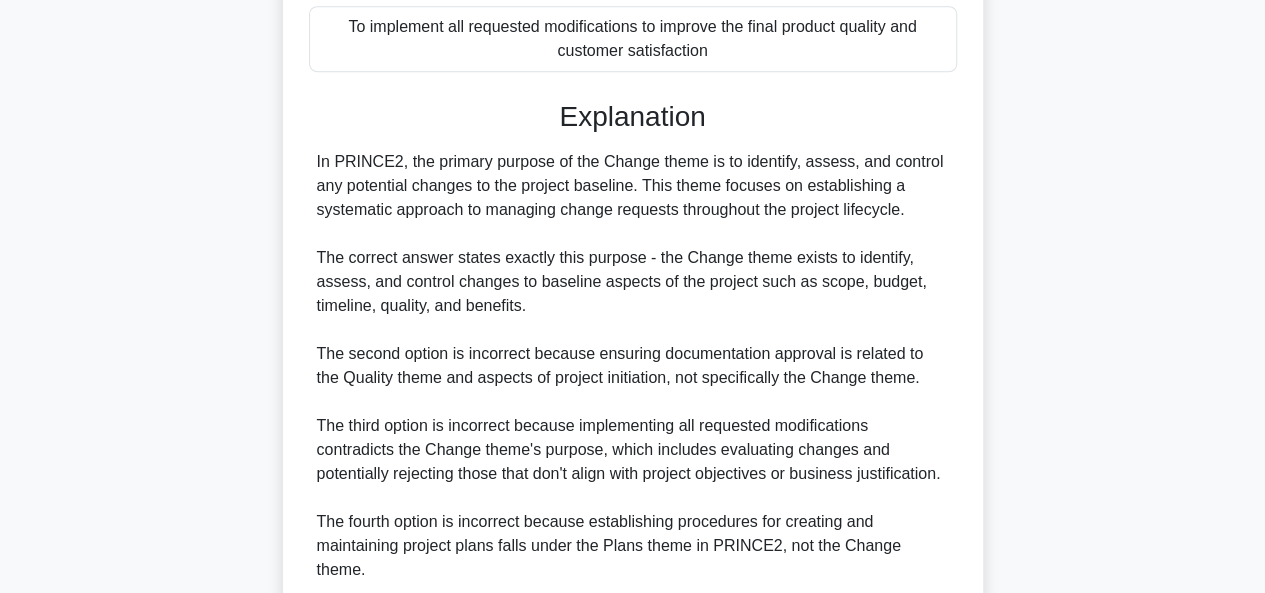 scroll, scrollTop: 637, scrollLeft: 0, axis: vertical 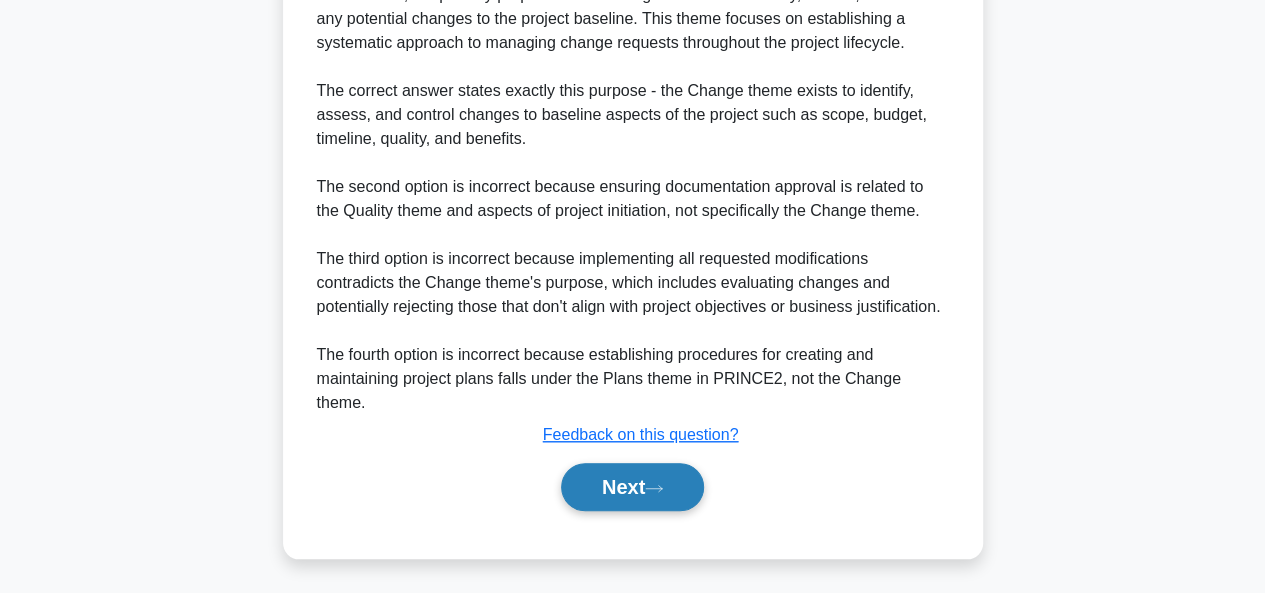 click on "Next" at bounding box center [632, 487] 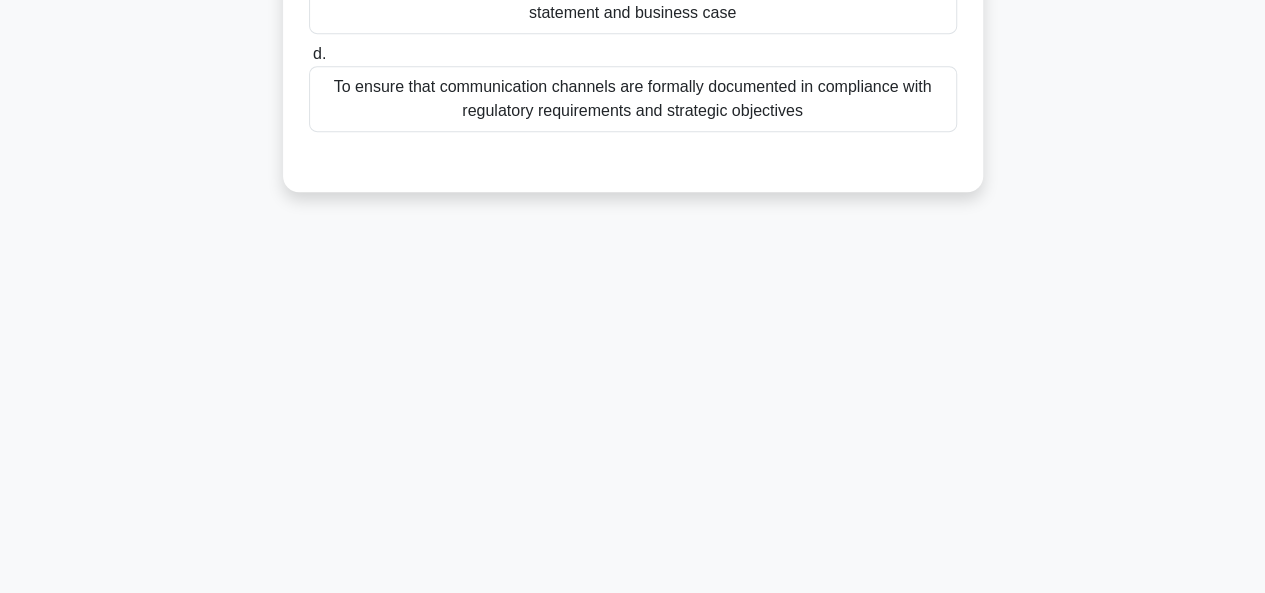 scroll, scrollTop: 487, scrollLeft: 0, axis: vertical 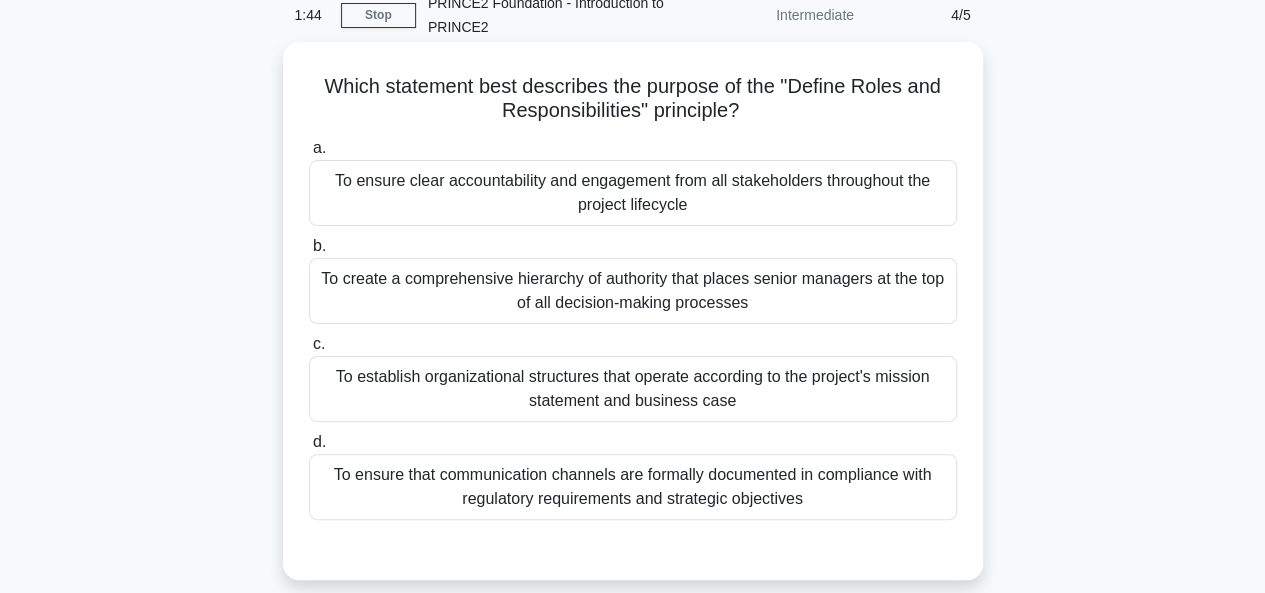 click on "To ensure clear accountability and engagement from all stakeholders throughout the project lifecycle" at bounding box center (633, 193) 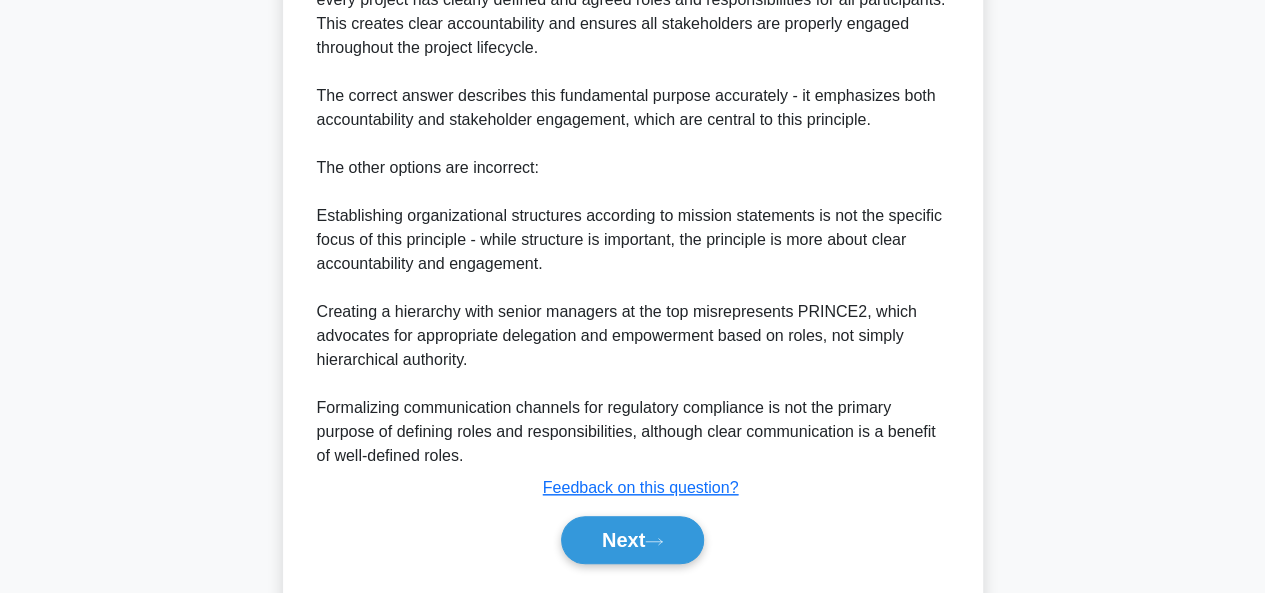 scroll, scrollTop: 770, scrollLeft: 0, axis: vertical 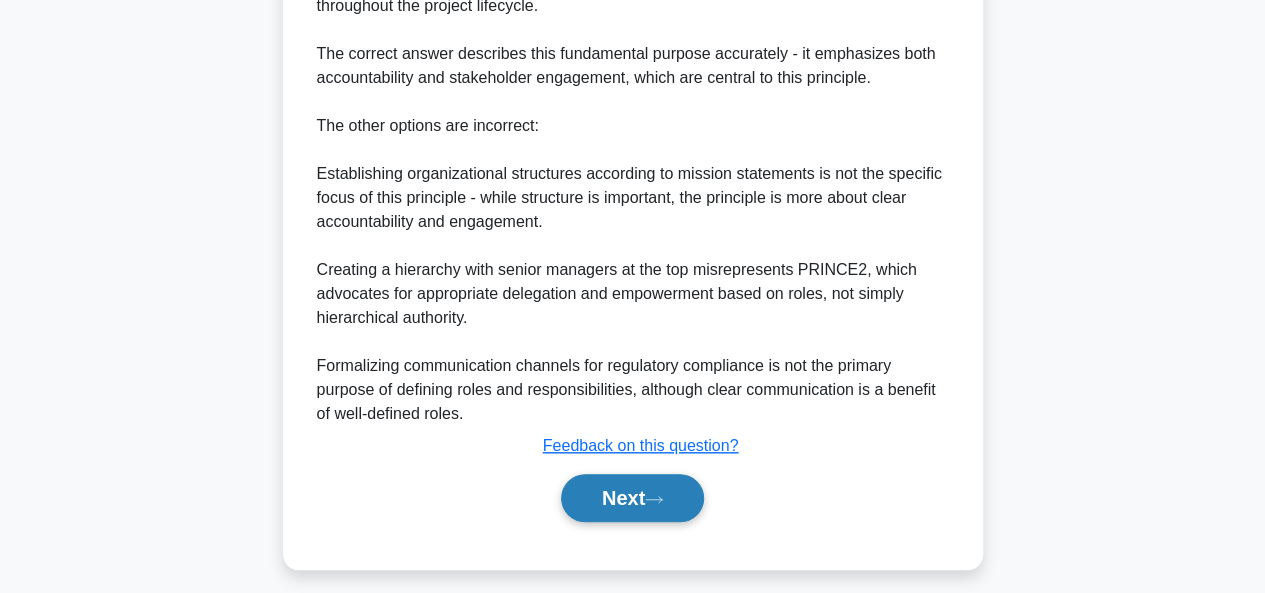 click 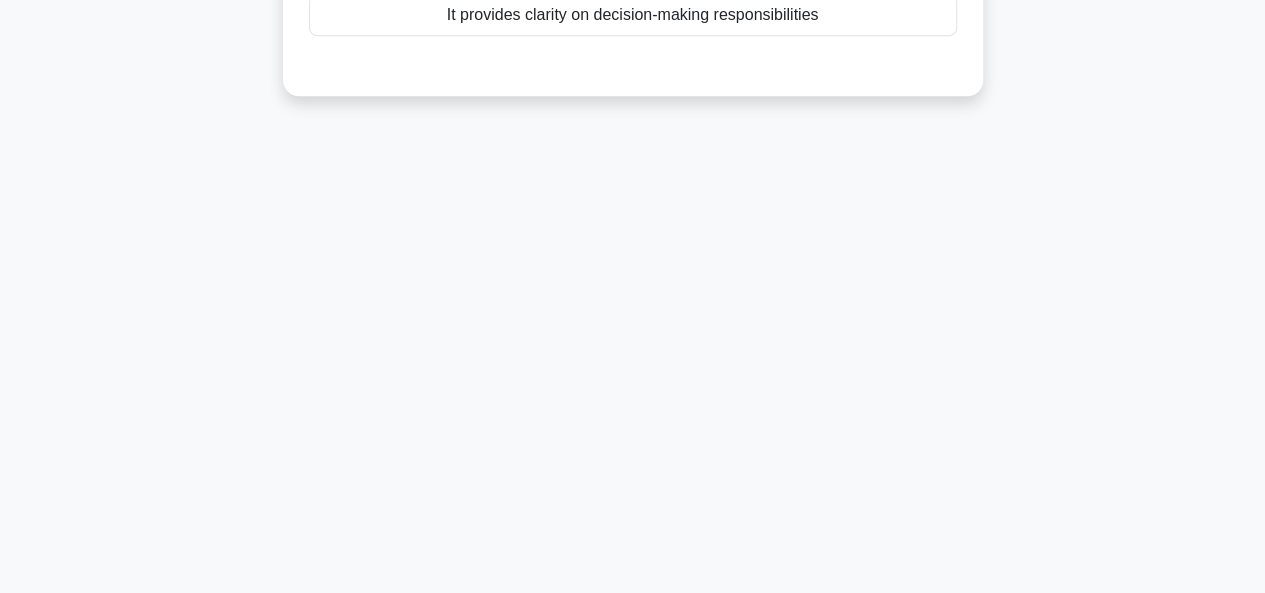 scroll, scrollTop: 487, scrollLeft: 0, axis: vertical 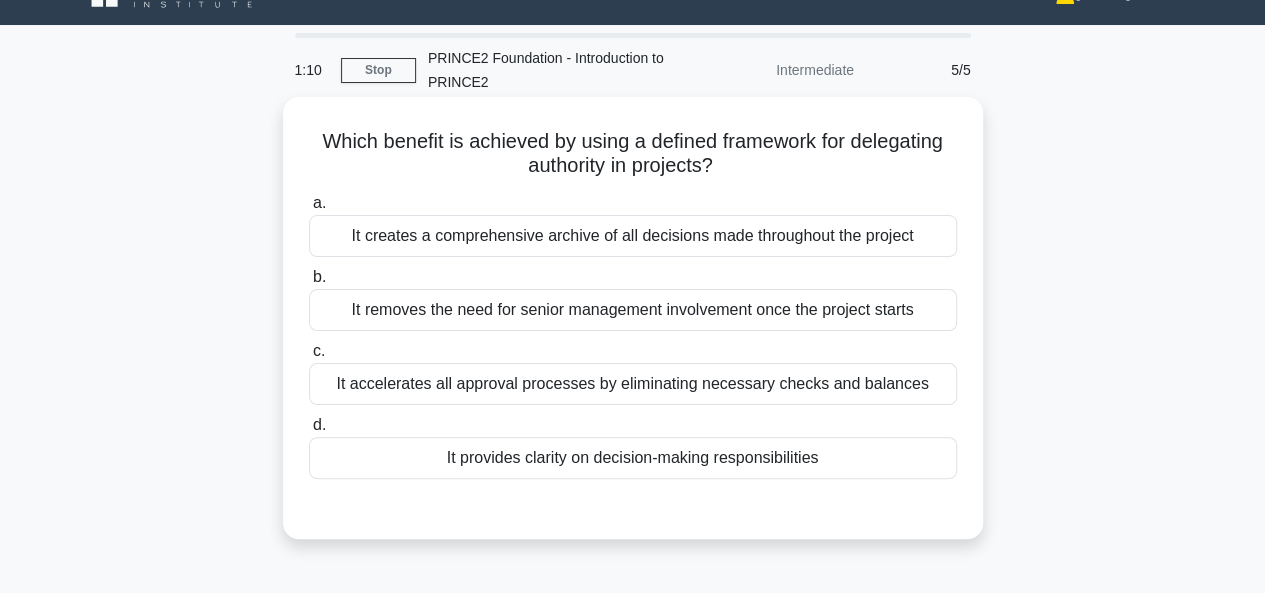 click on "It provides clarity on decision-making responsibilities" at bounding box center [633, 458] 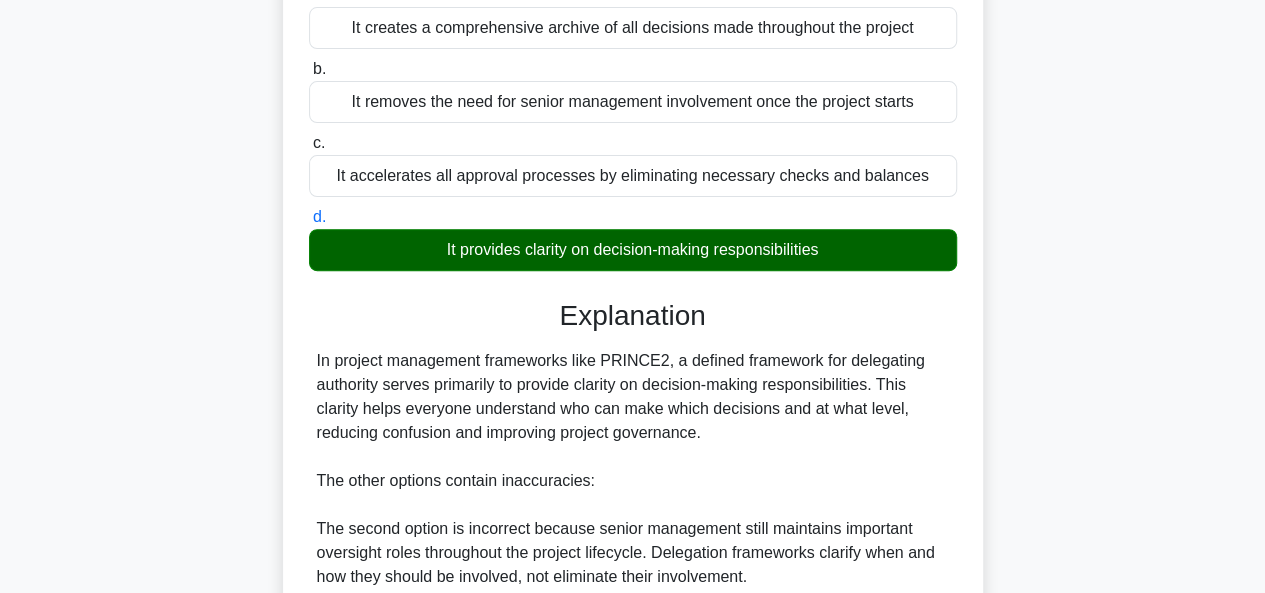 scroll, scrollTop: 256, scrollLeft: 0, axis: vertical 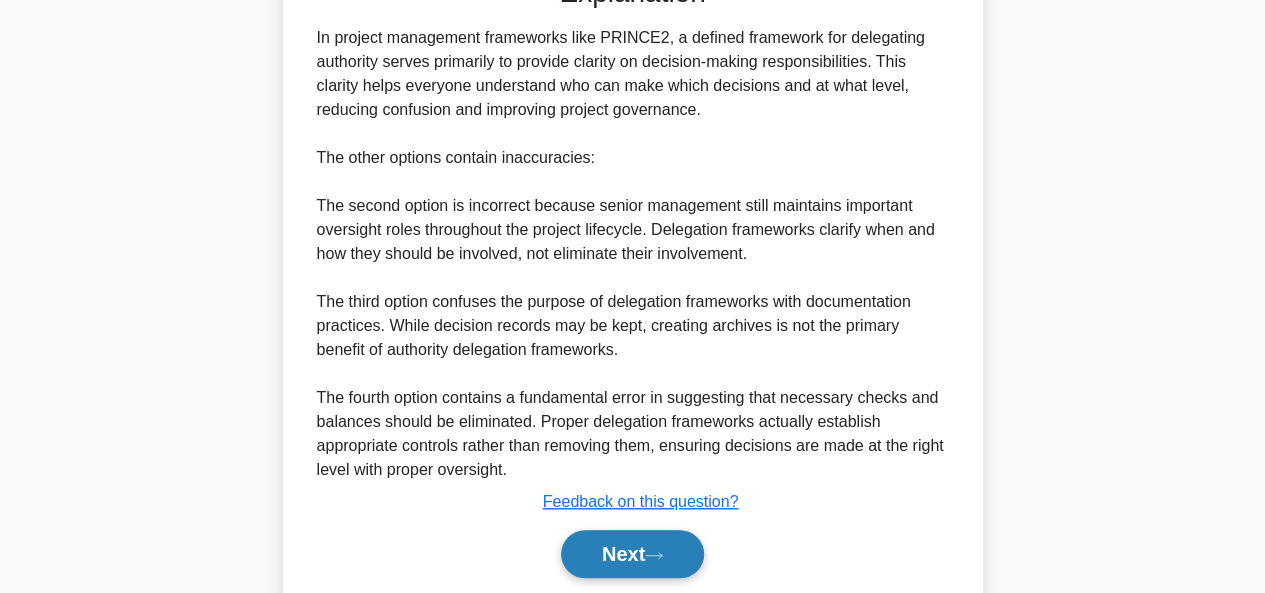 click on "Next" at bounding box center (632, 554) 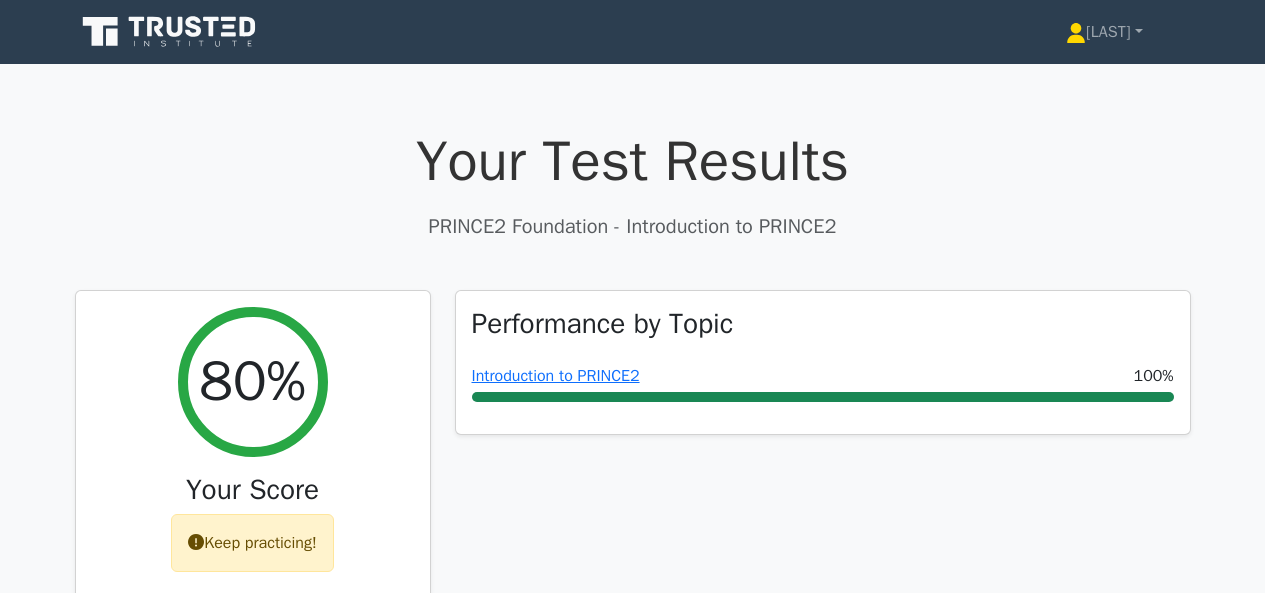 scroll, scrollTop: 0, scrollLeft: 0, axis: both 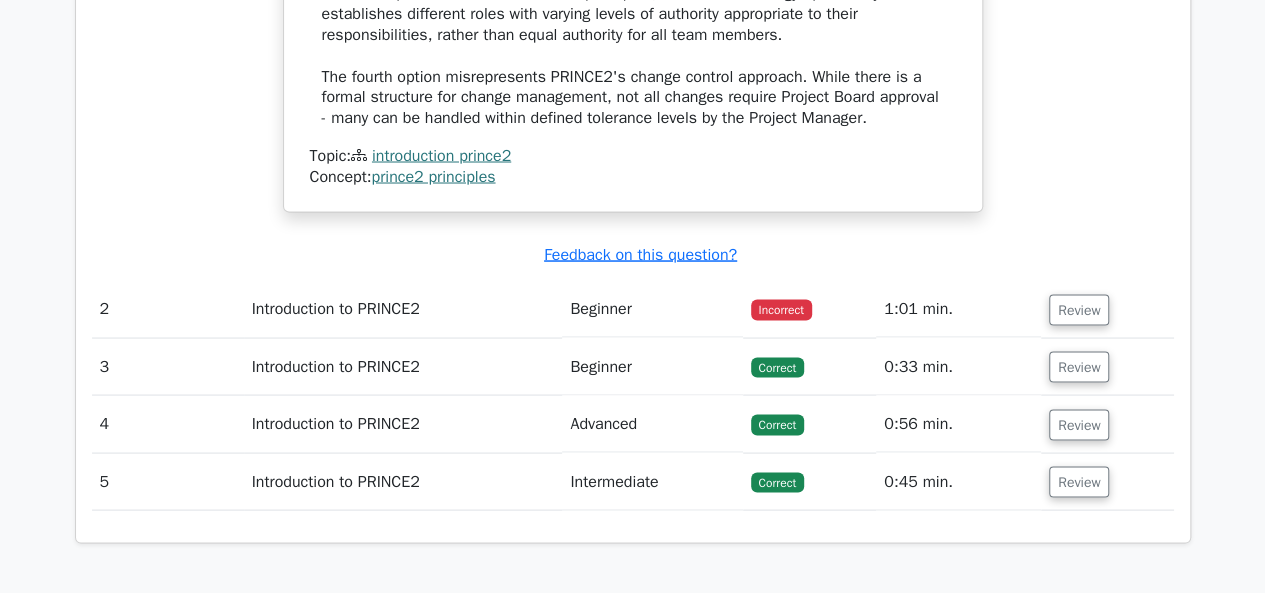 click on "Introduction to PRINCE2" at bounding box center (403, 308) 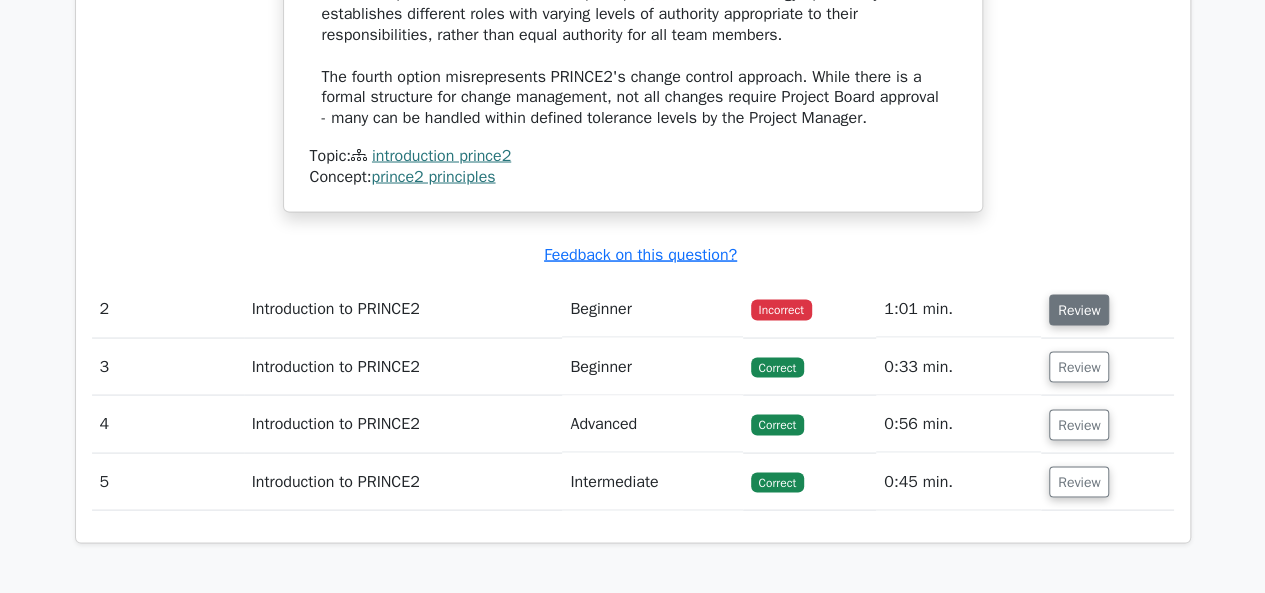 click on "Review" at bounding box center [1079, 309] 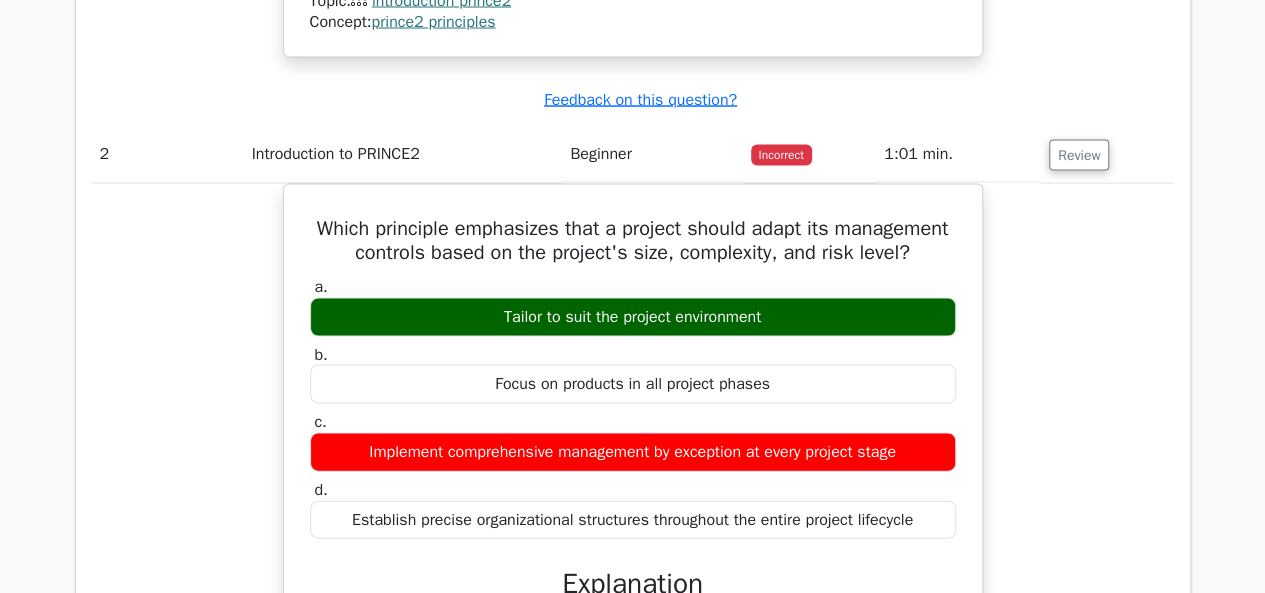 scroll, scrollTop: 1926, scrollLeft: 0, axis: vertical 